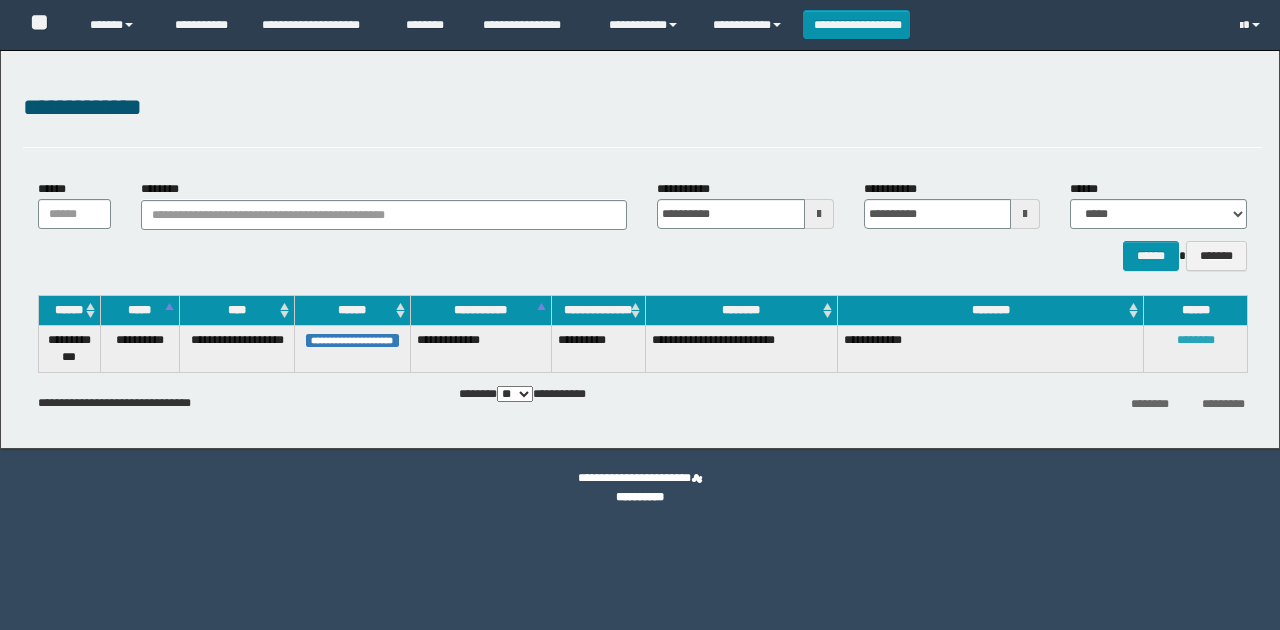 scroll, scrollTop: 0, scrollLeft: 0, axis: both 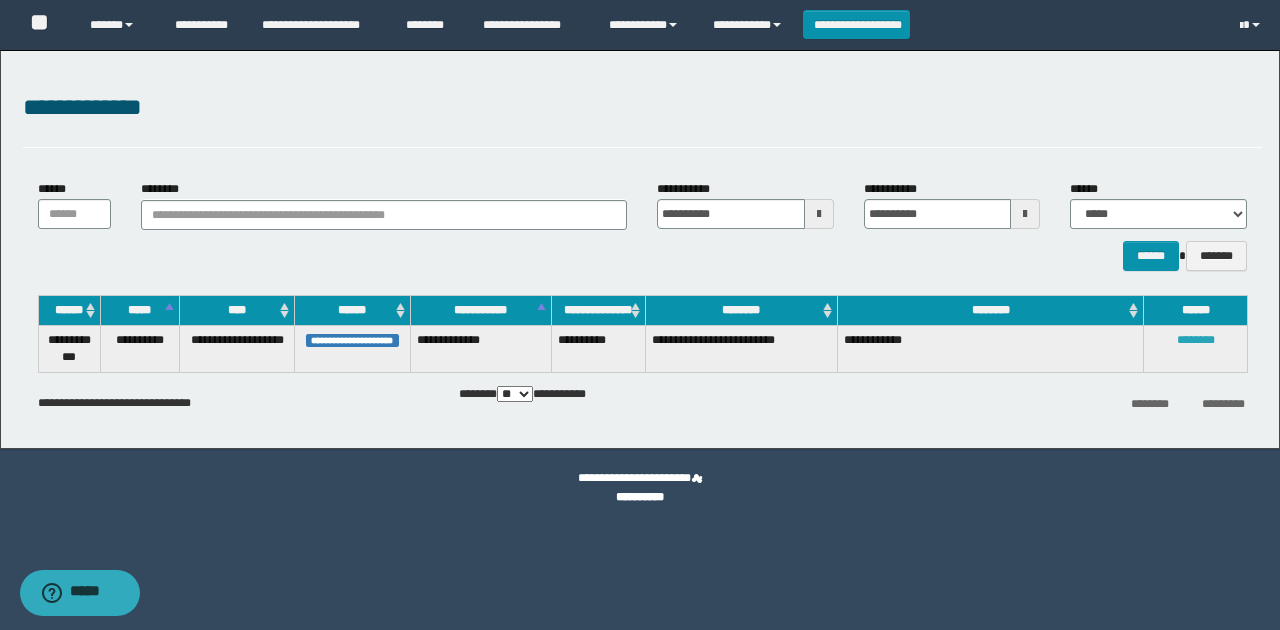 click on "********" at bounding box center (1196, 340) 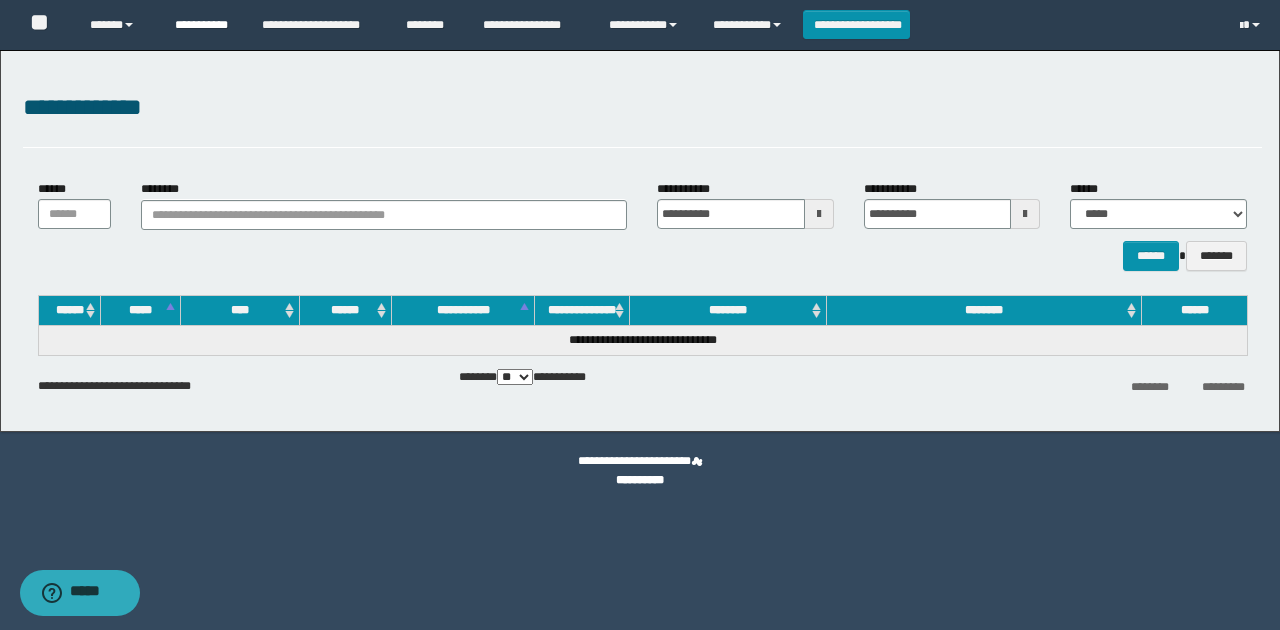 click on "**********" at bounding box center [203, 25] 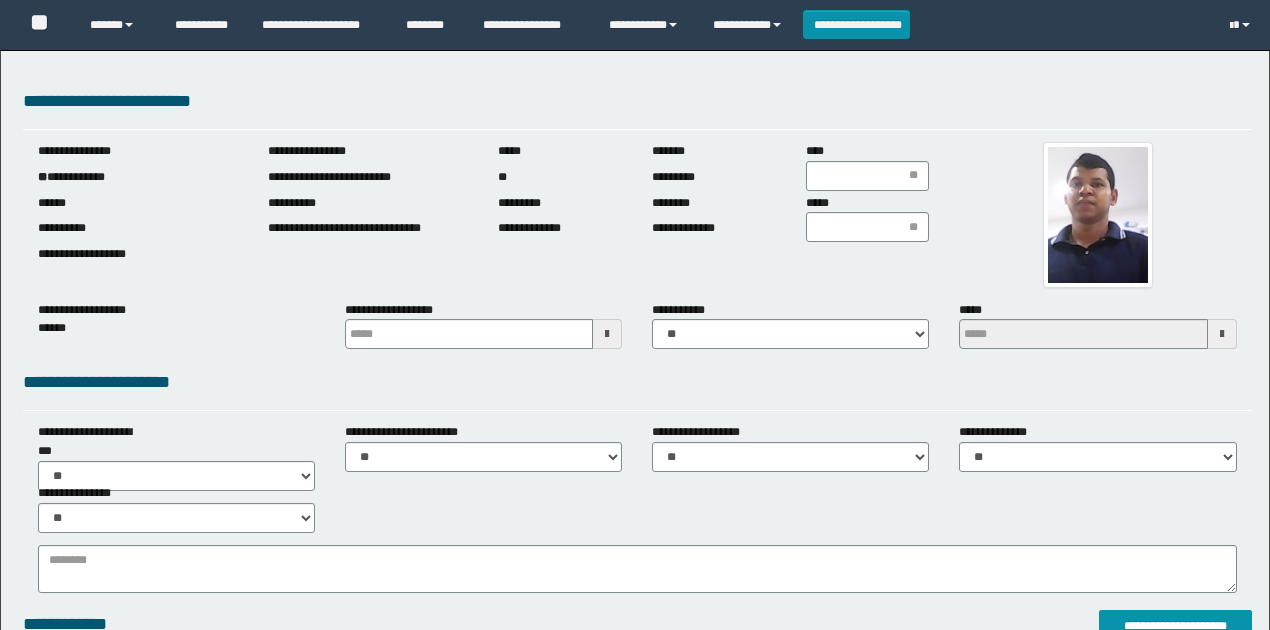 scroll, scrollTop: 0, scrollLeft: 0, axis: both 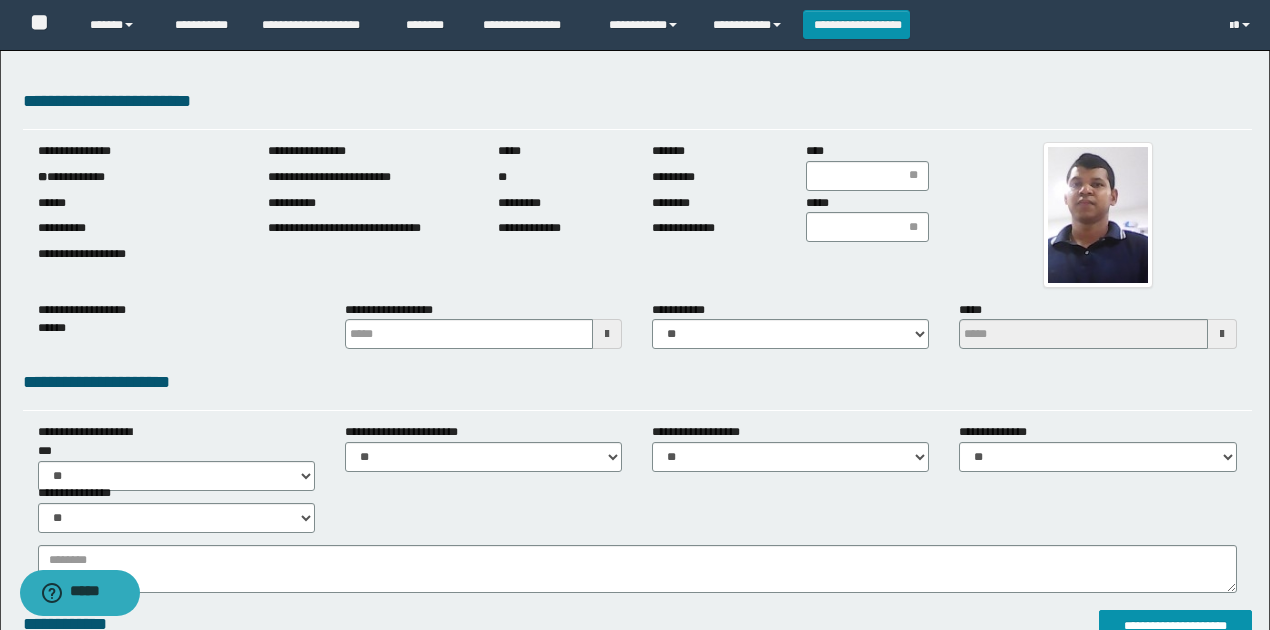 click on "**********" at bounding box center [138, 177] 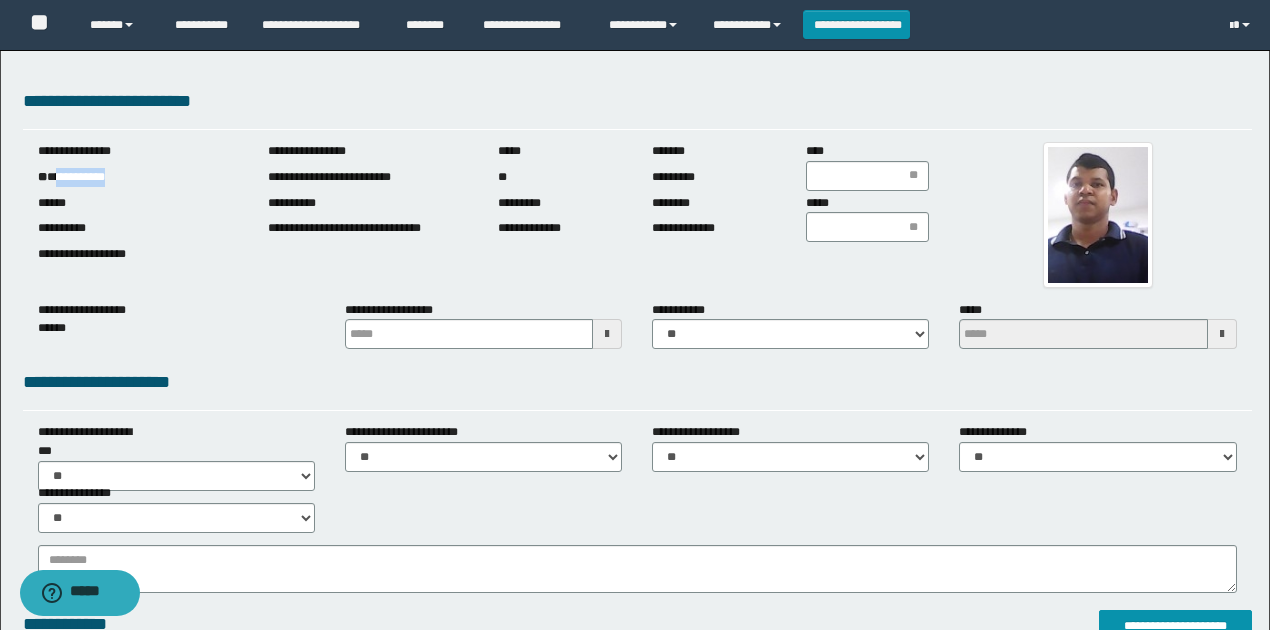click on "**********" at bounding box center (138, 177) 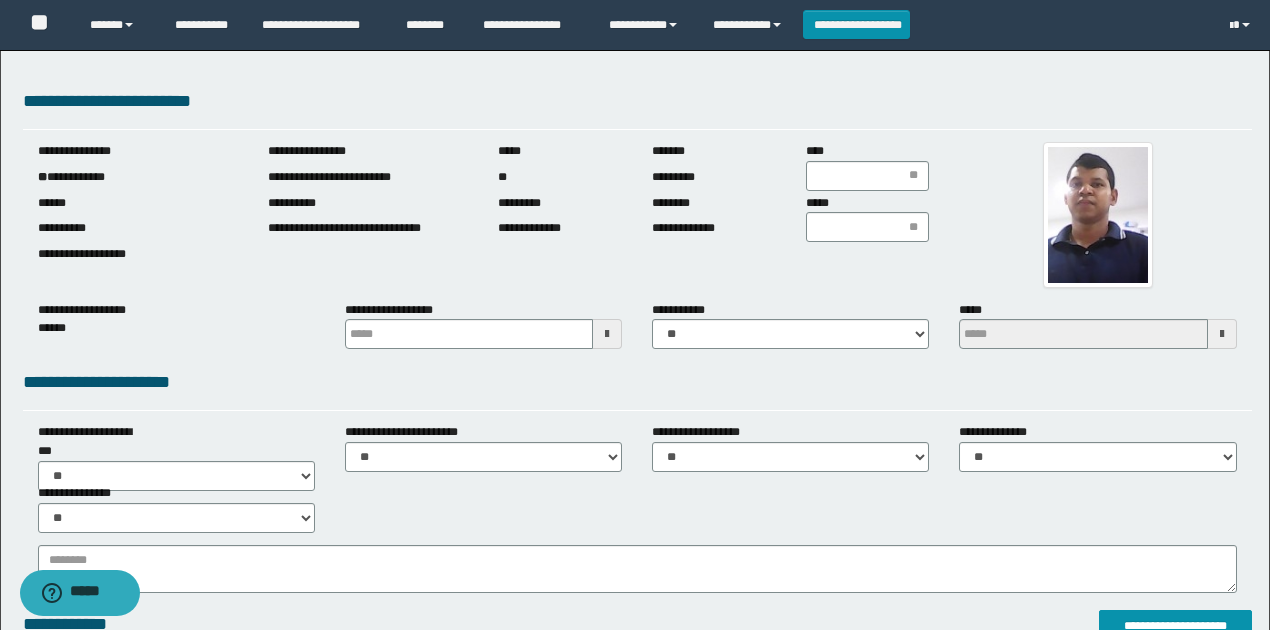 drag, startPoint x: 38, startPoint y: 296, endPoint x: 204, endPoint y: 200, distance: 191.76027 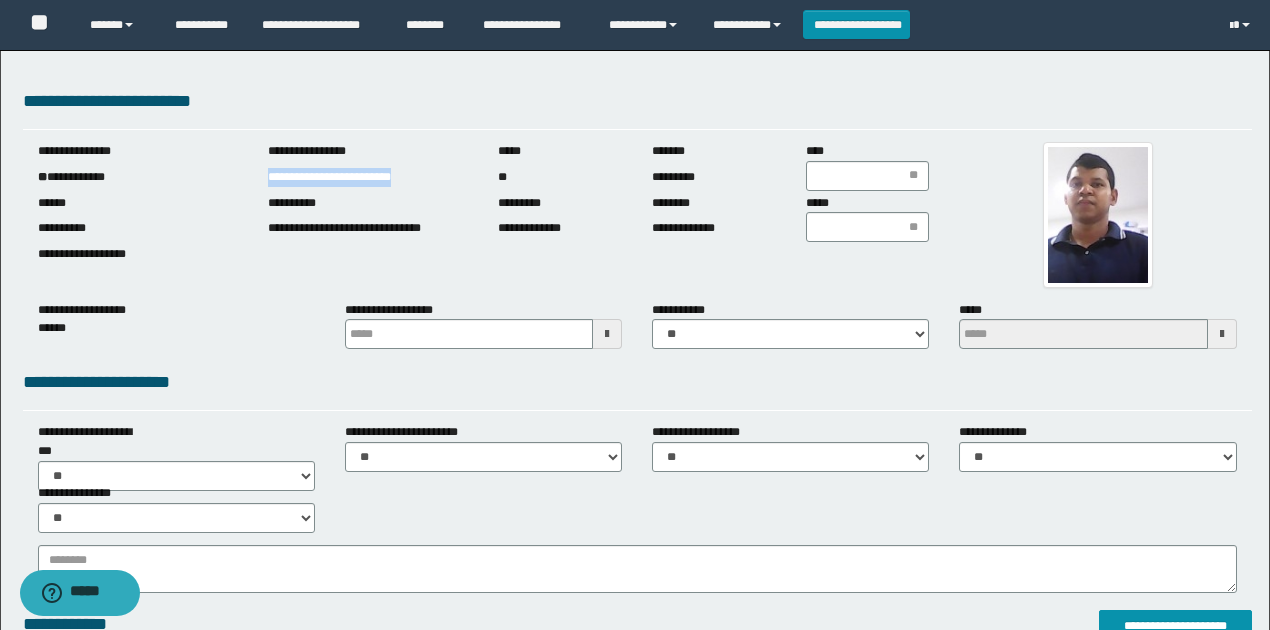 drag, startPoint x: 257, startPoint y: 178, endPoint x: 444, endPoint y: 180, distance: 187.0107 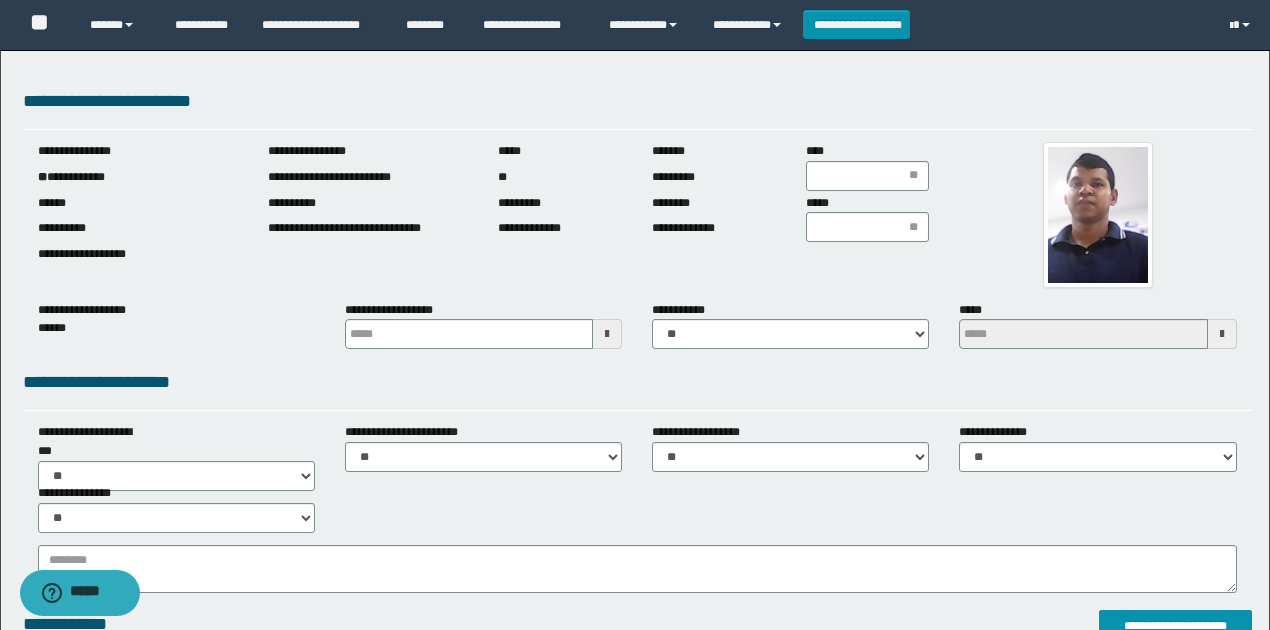 click on "**********" at bounding box center (637, 101) 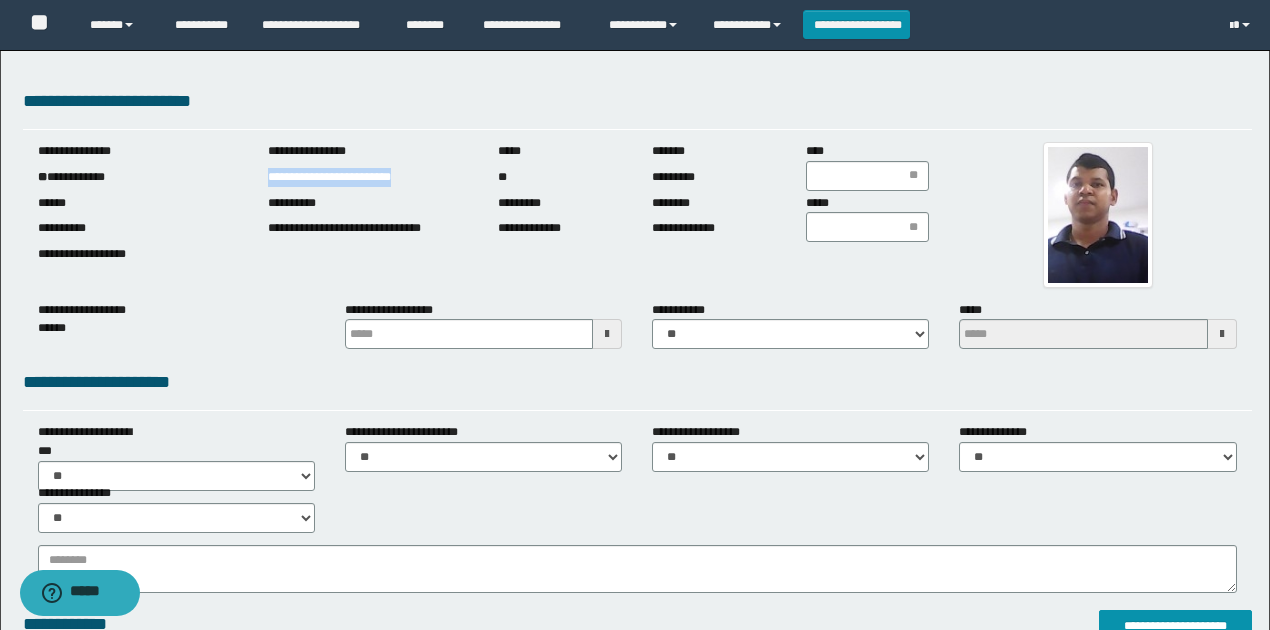 drag, startPoint x: 264, startPoint y: 178, endPoint x: 458, endPoint y: 189, distance: 194.3116 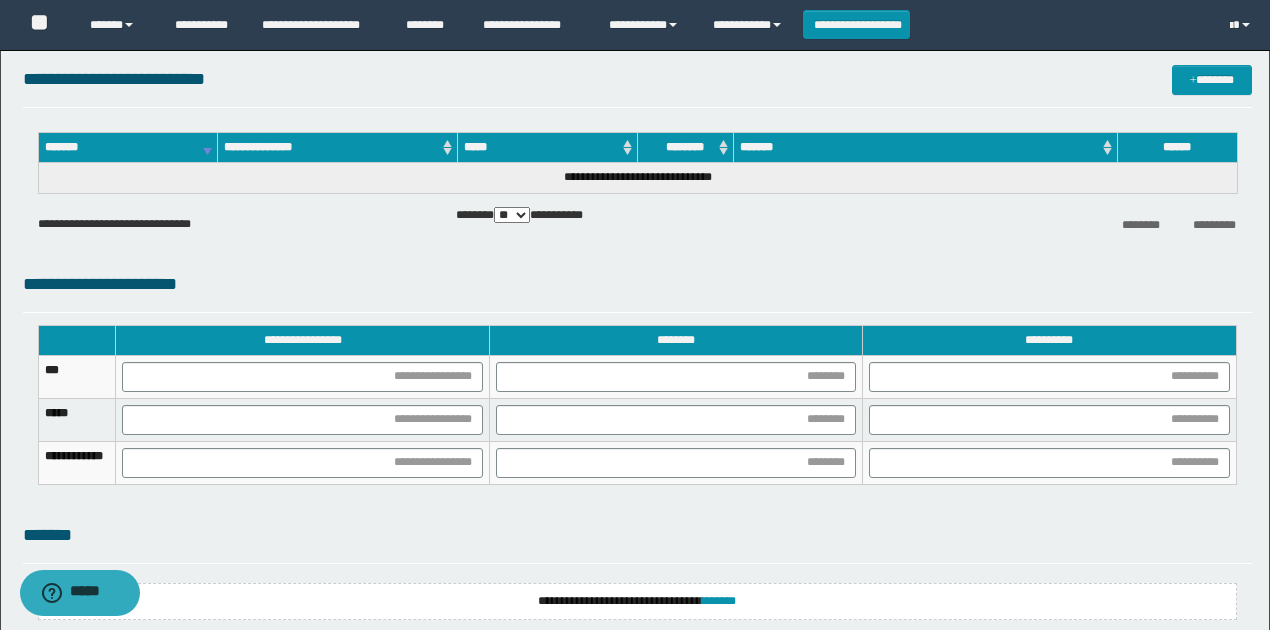 scroll, scrollTop: 1200, scrollLeft: 0, axis: vertical 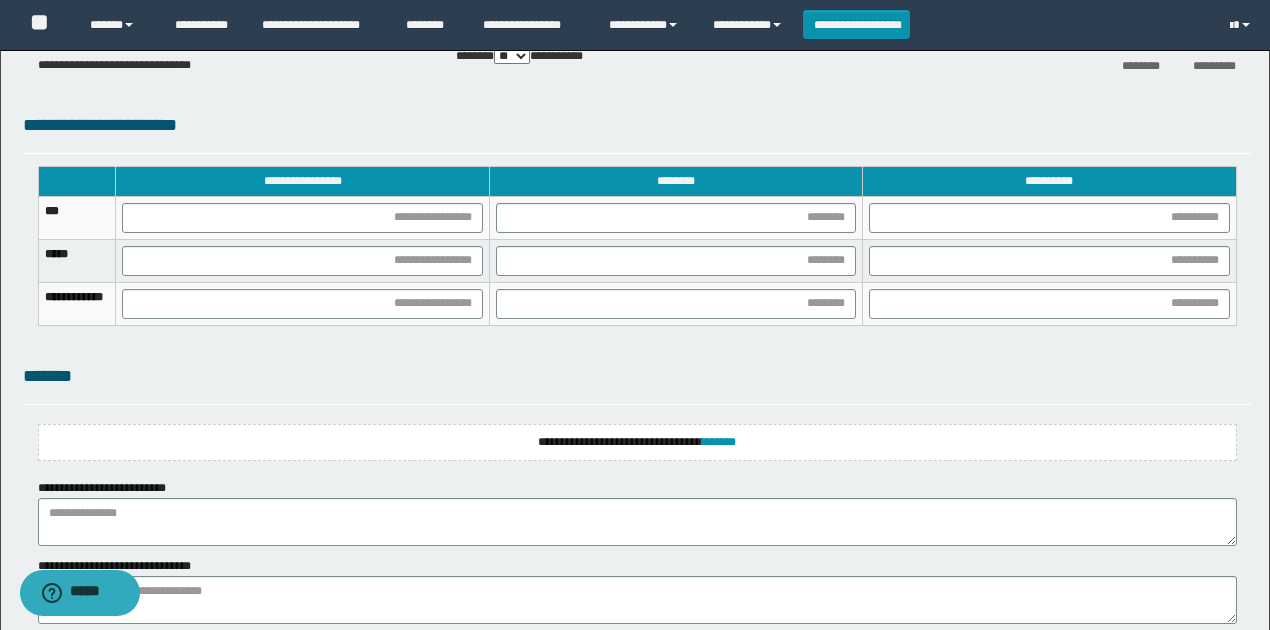 click on "**********" at bounding box center (637, 442) 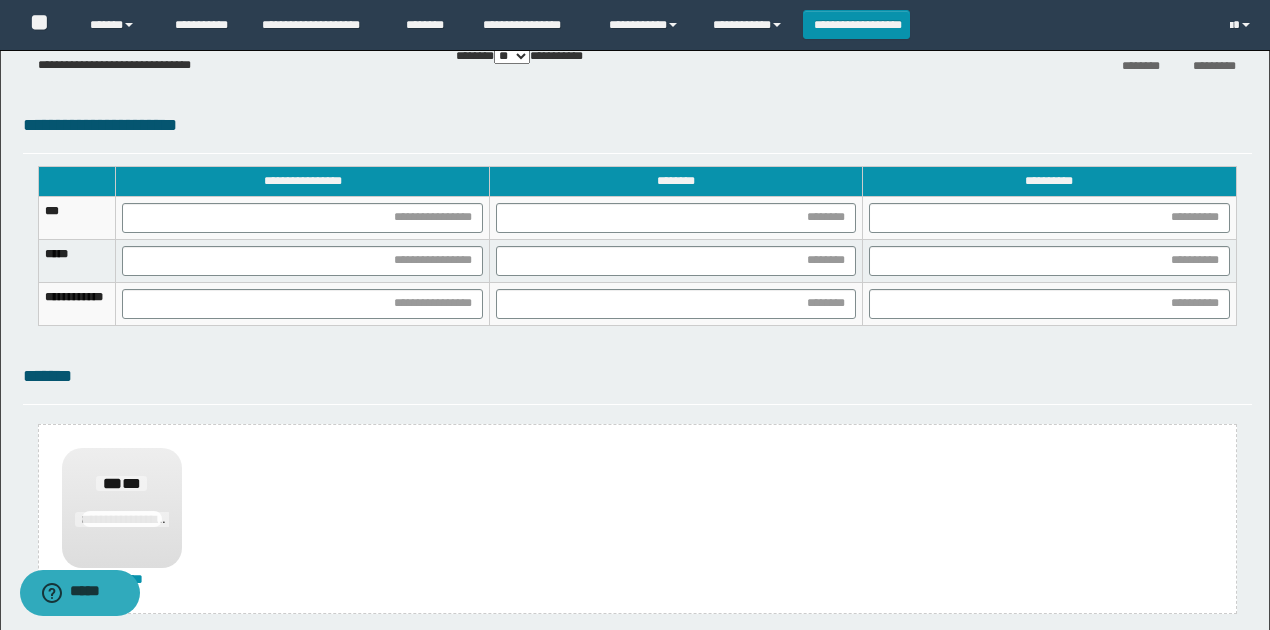 drag, startPoint x: 1136, startPoint y: 362, endPoint x: 1076, endPoint y: 352, distance: 60.827625 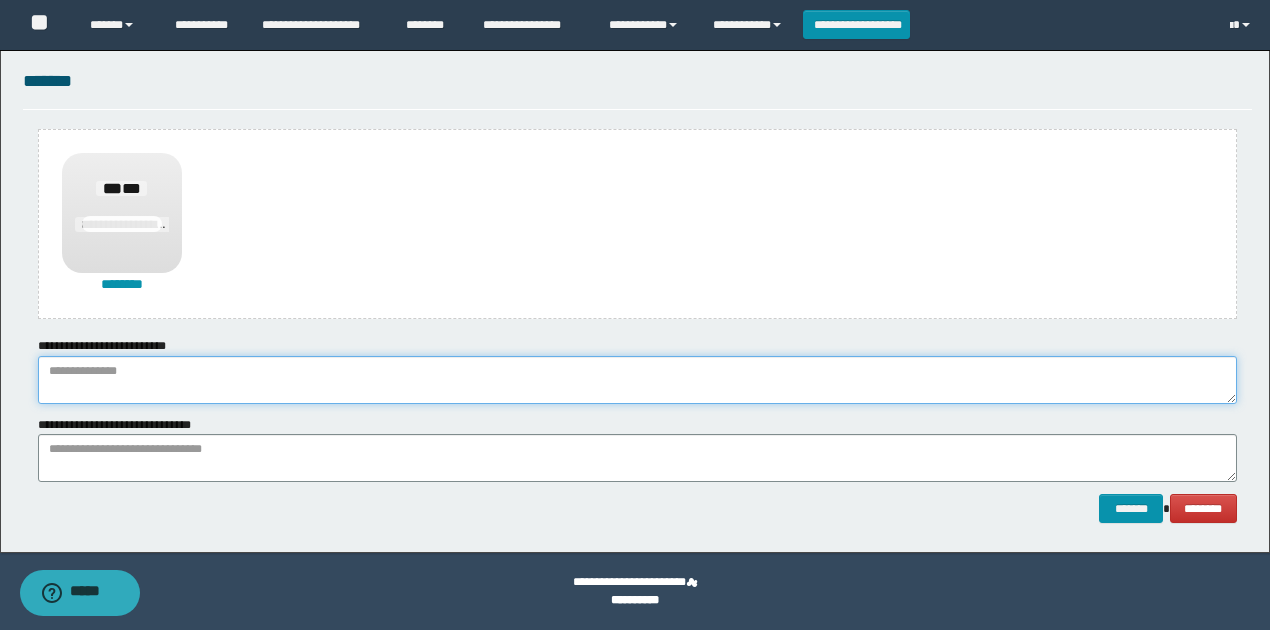 paste on "**********" 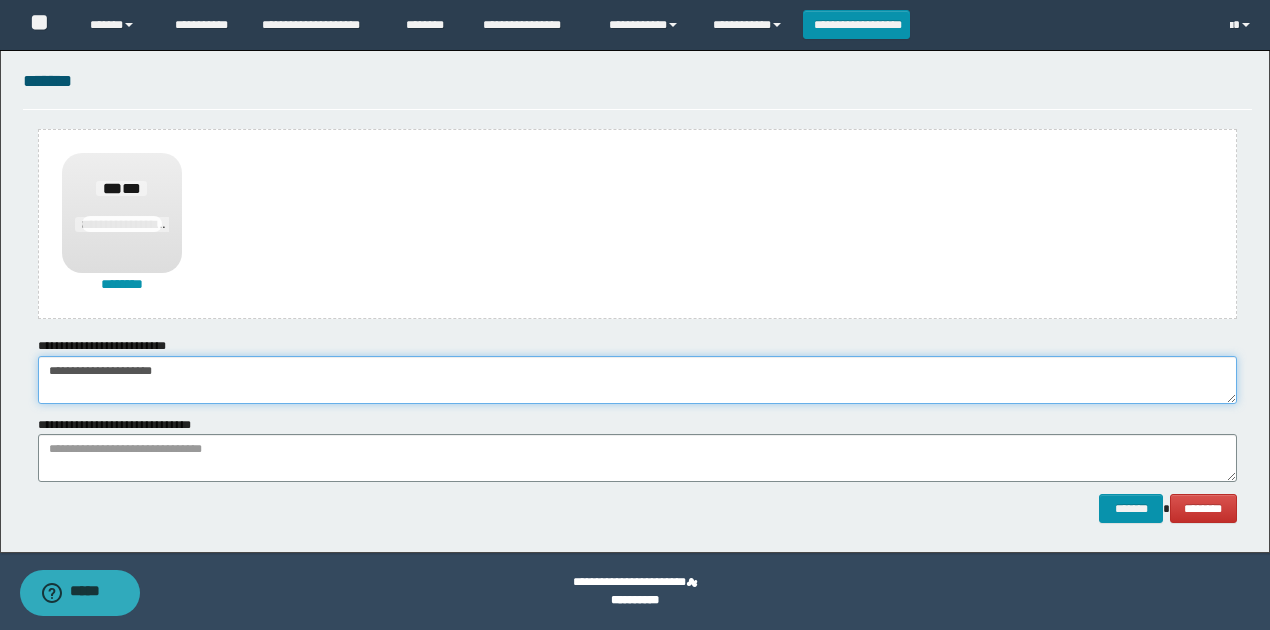 click on "**********" at bounding box center [637, 380] 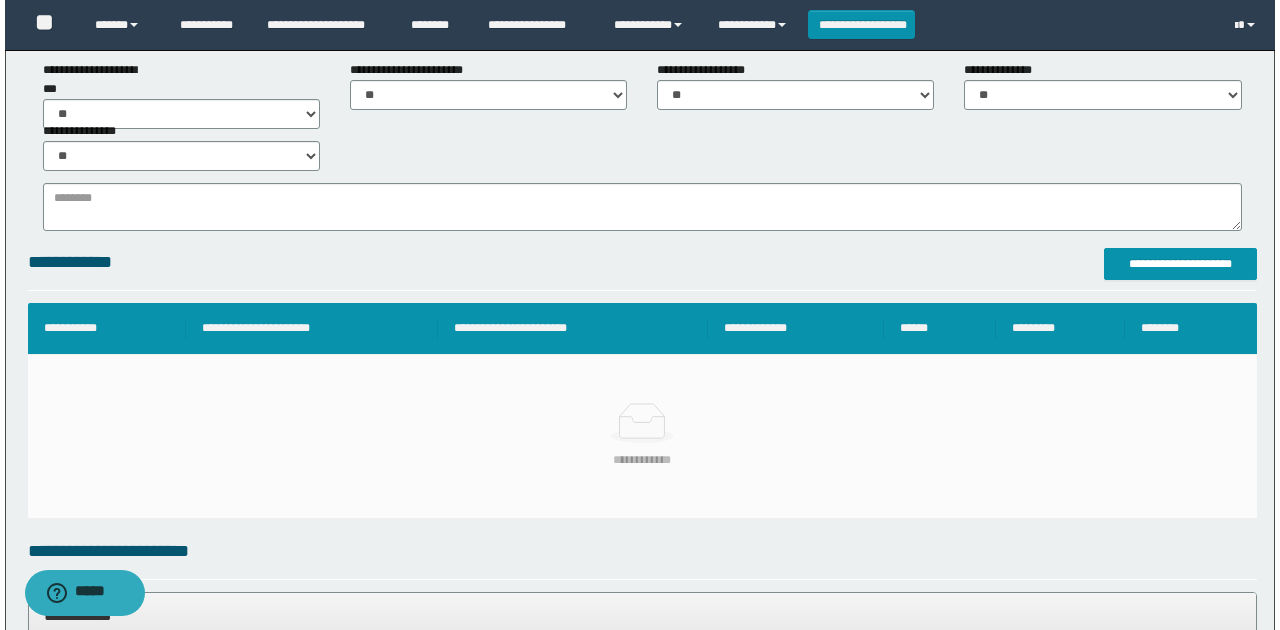 scroll, scrollTop: 362, scrollLeft: 0, axis: vertical 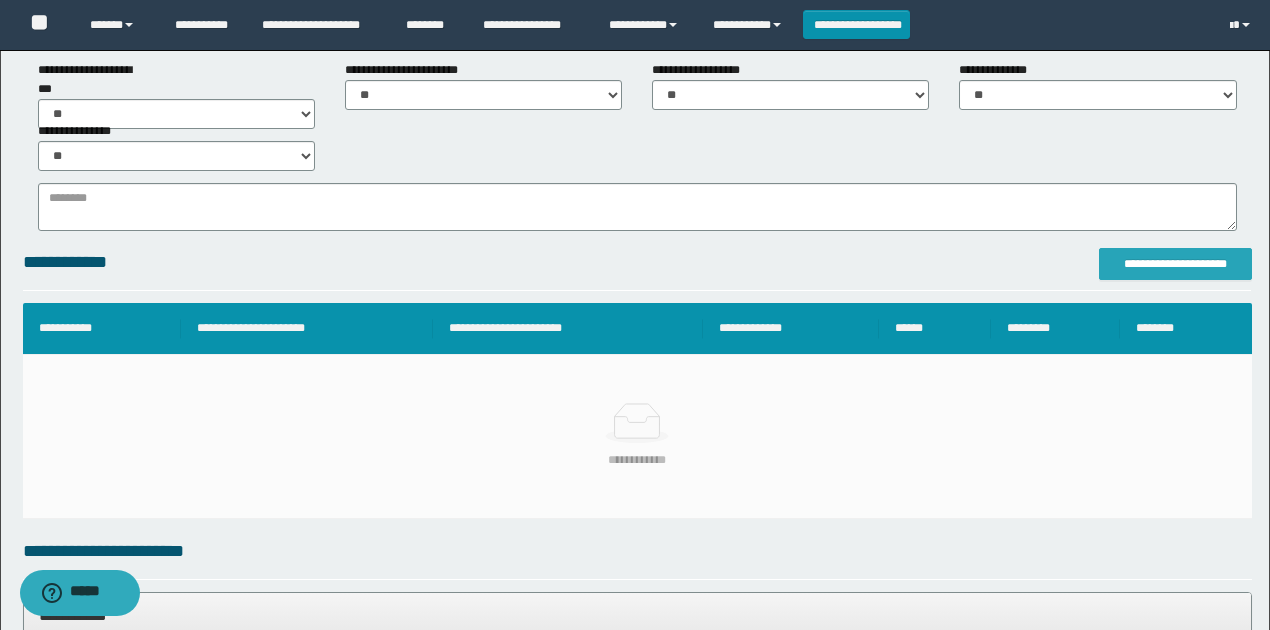 type on "**********" 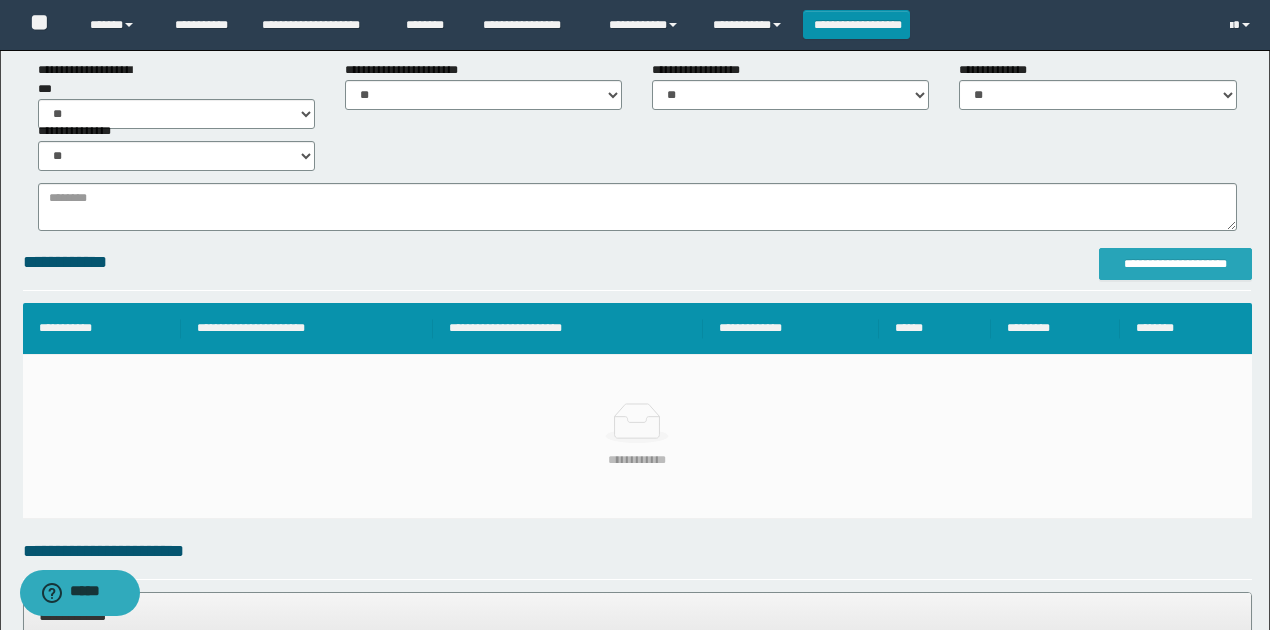 click on "**********" at bounding box center (1175, 264) 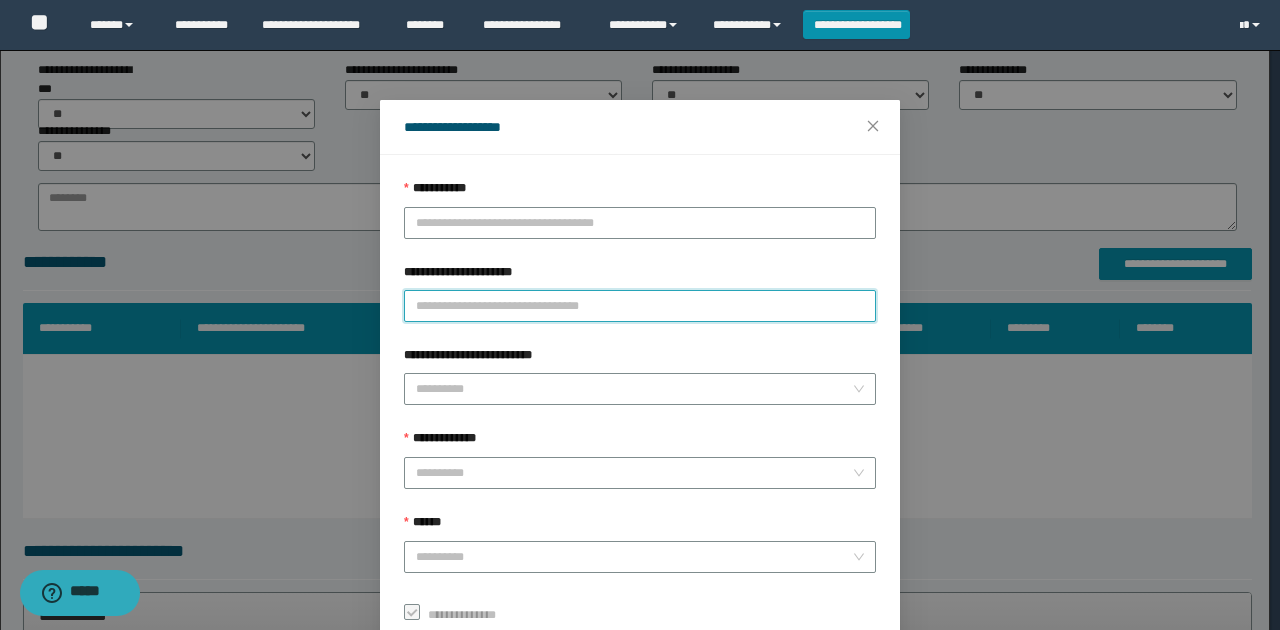 click on "**********" at bounding box center [640, 306] 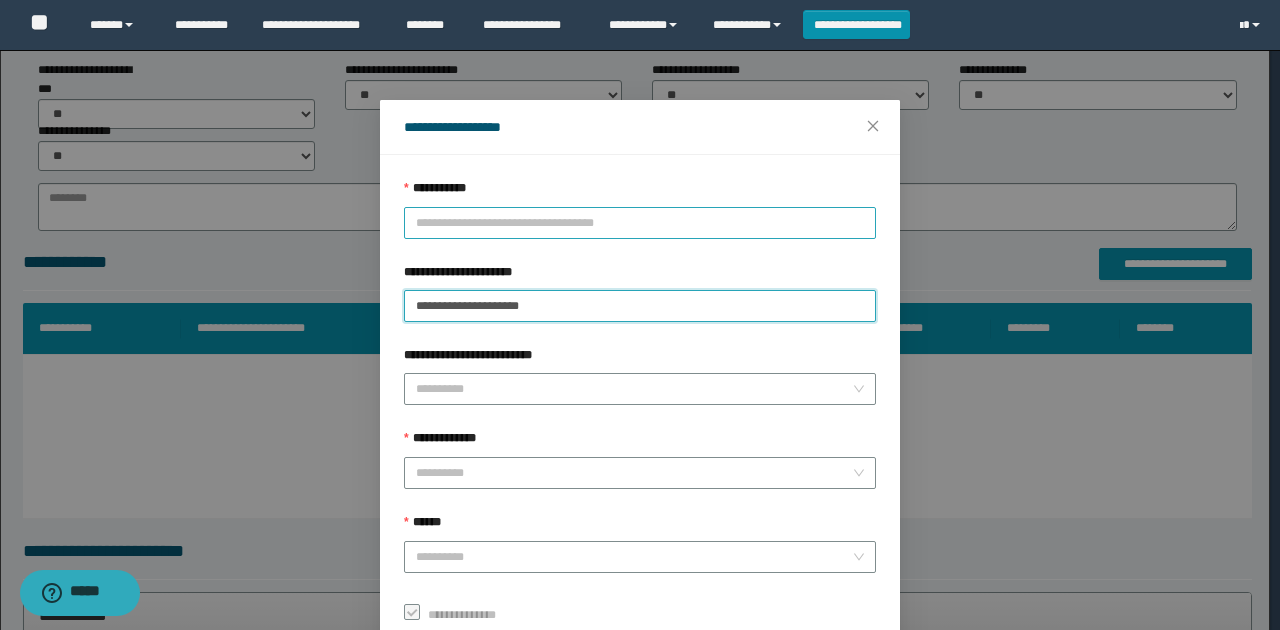 type on "**********" 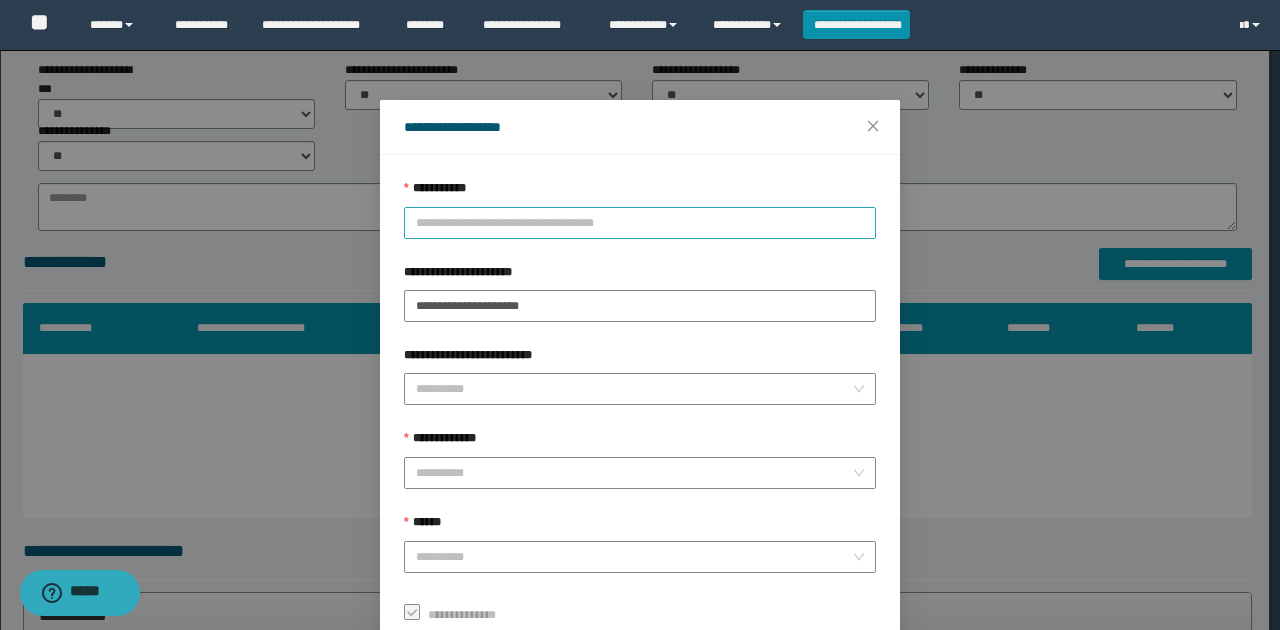 click on "**********" at bounding box center (640, 223) 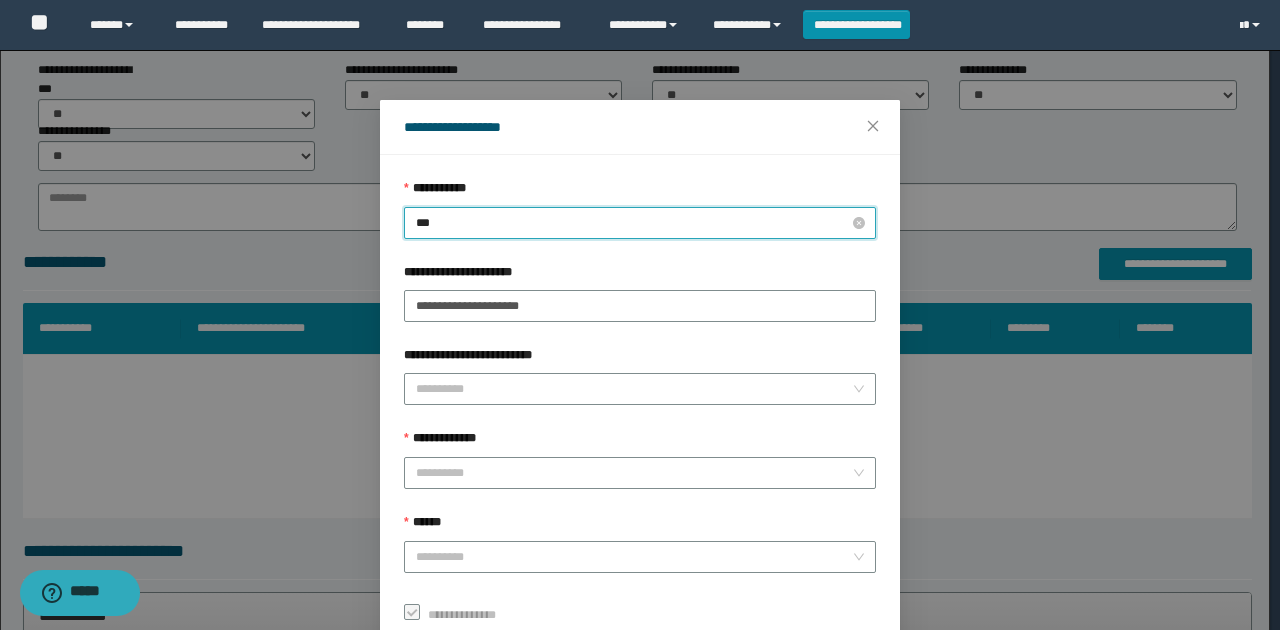 type on "****" 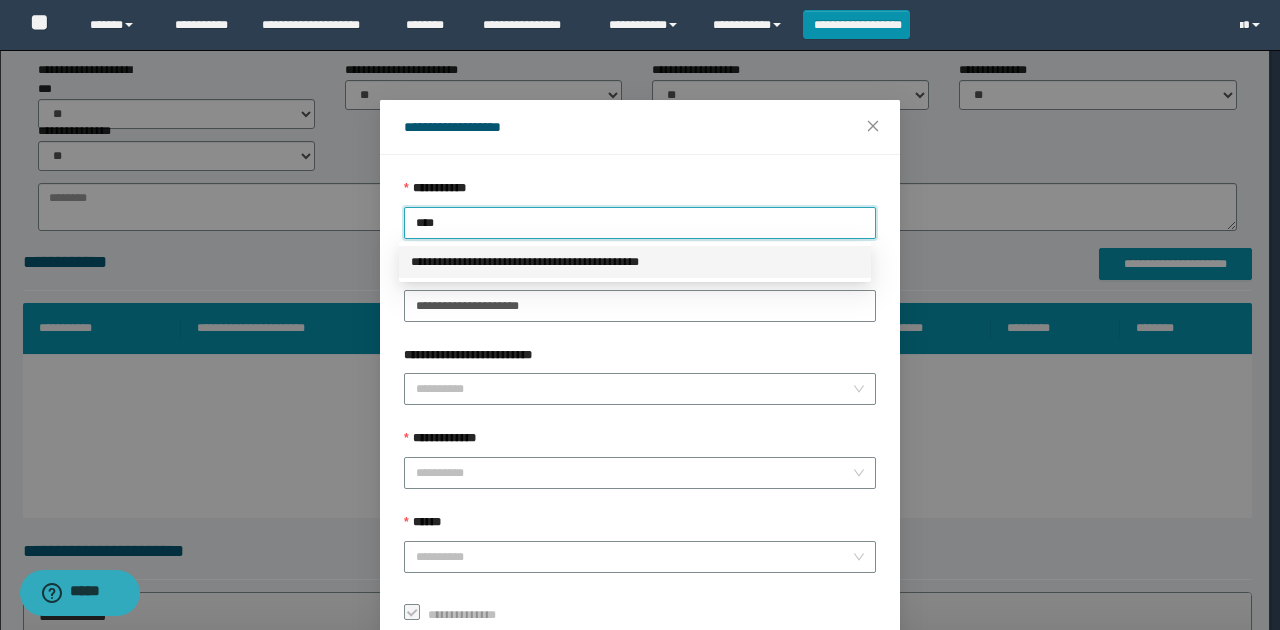 drag, startPoint x: 618, startPoint y: 268, endPoint x: 626, endPoint y: 279, distance: 13.601471 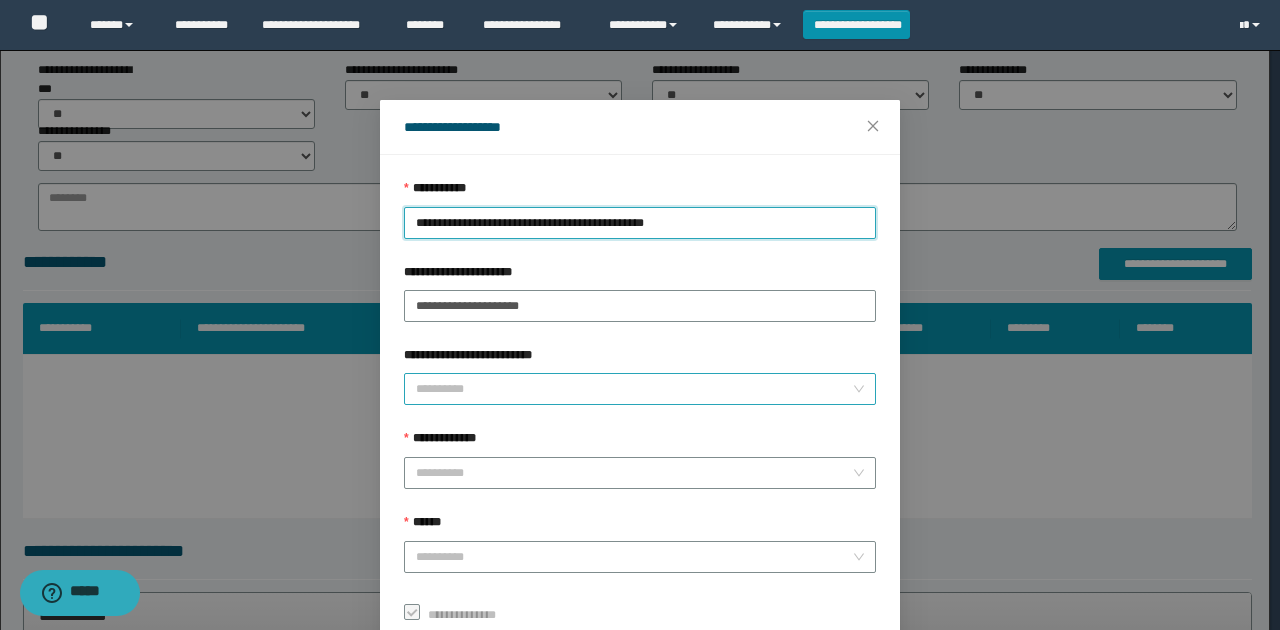 click on "**********" at bounding box center (634, 389) 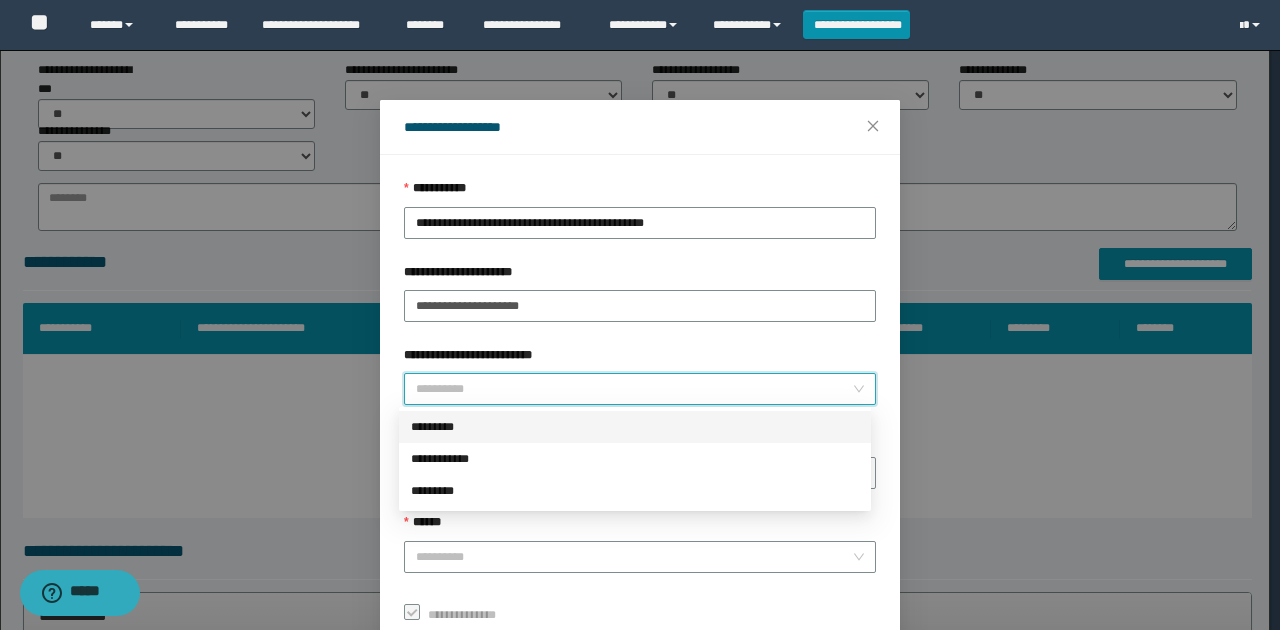 click on "*********" at bounding box center [635, 427] 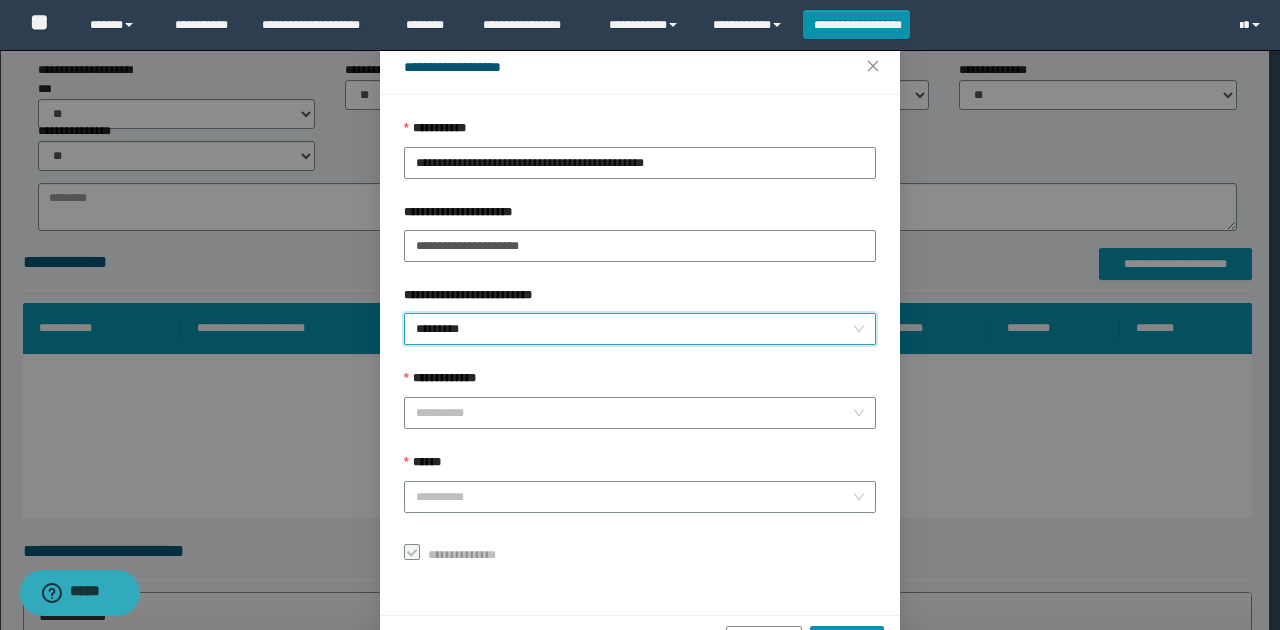 scroll, scrollTop: 121, scrollLeft: 0, axis: vertical 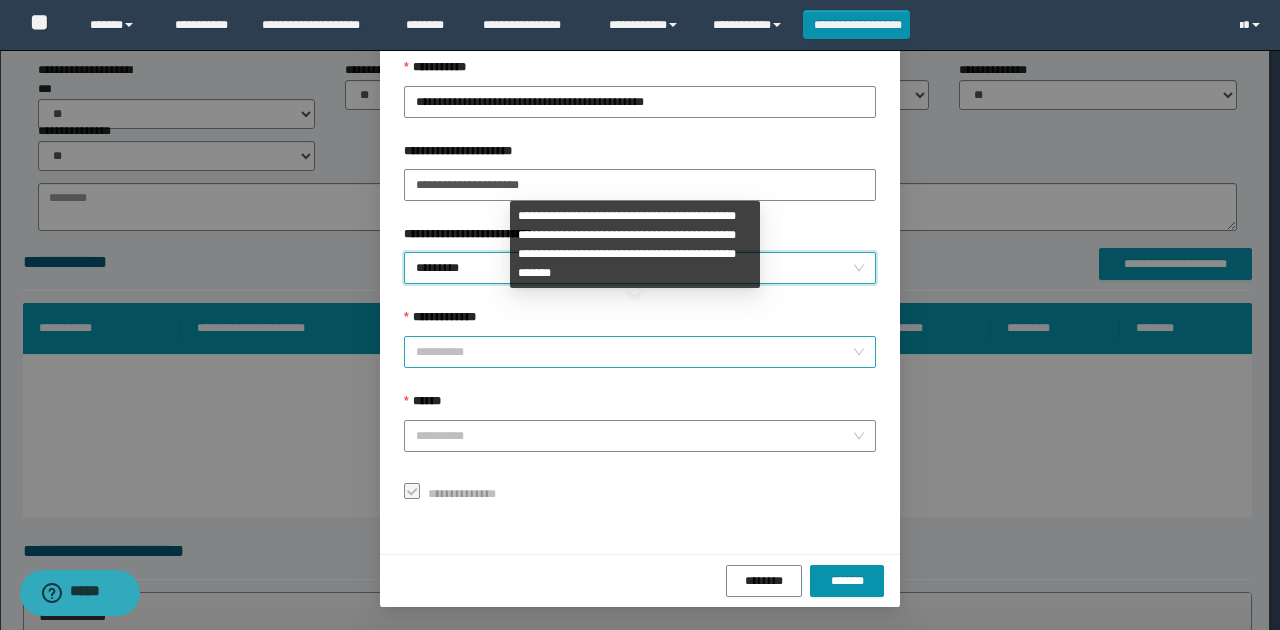 click on "**********" at bounding box center (634, 352) 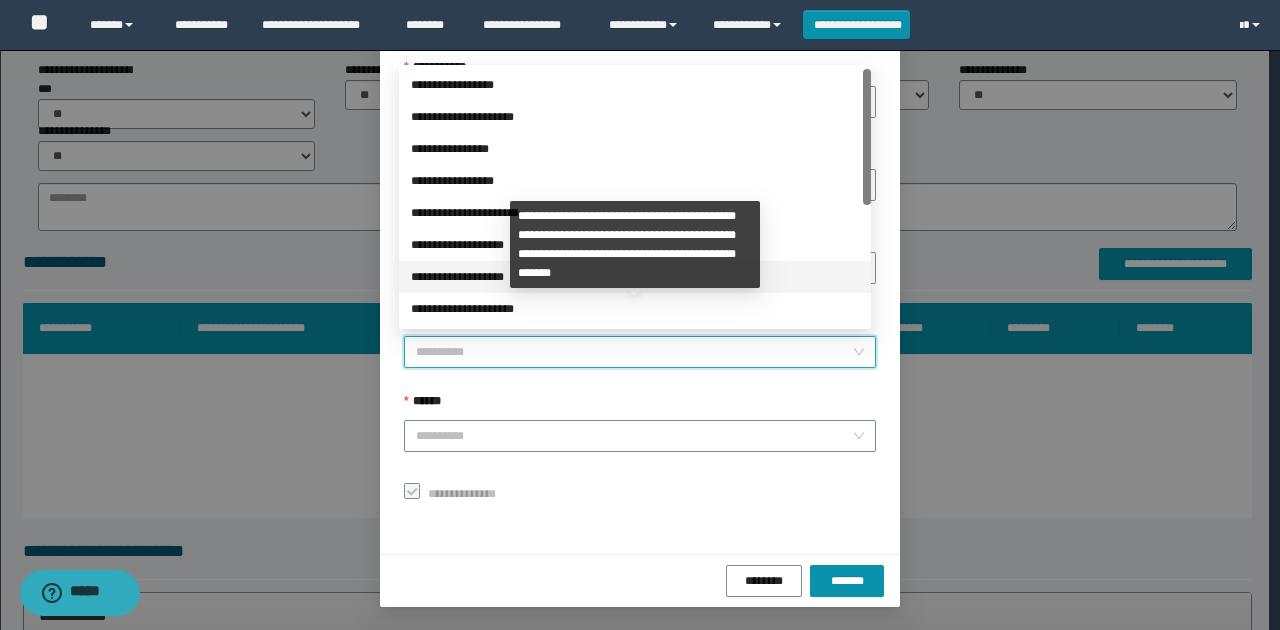 scroll, scrollTop: 224, scrollLeft: 0, axis: vertical 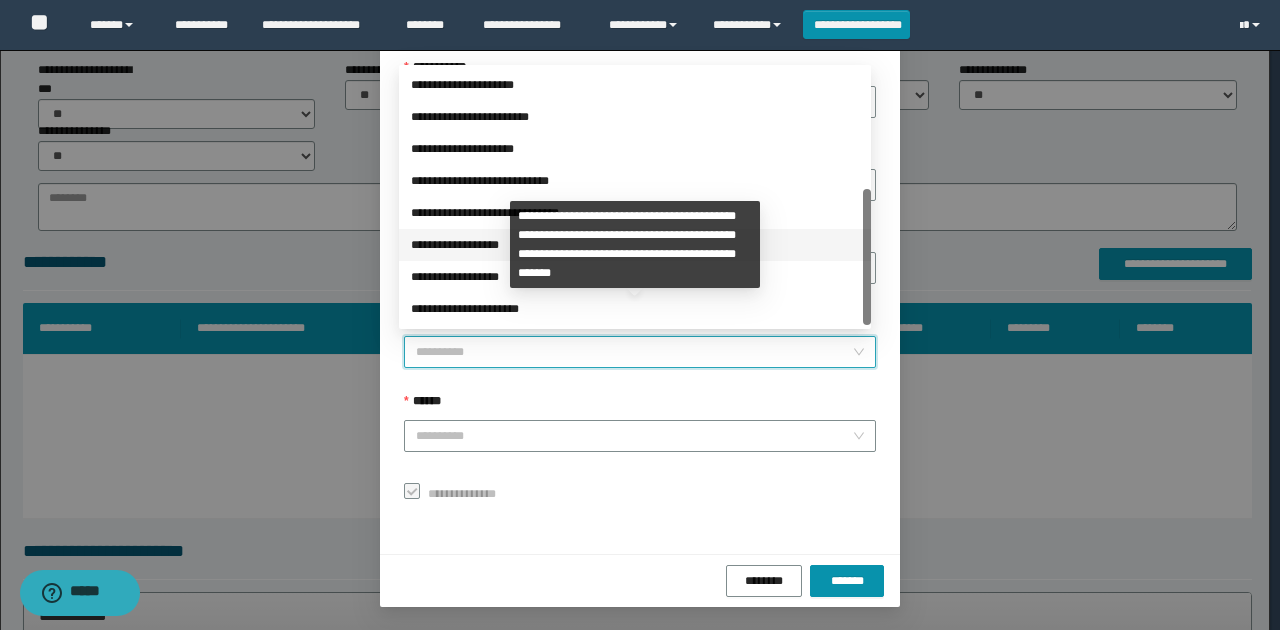 click on "**********" at bounding box center [635, 245] 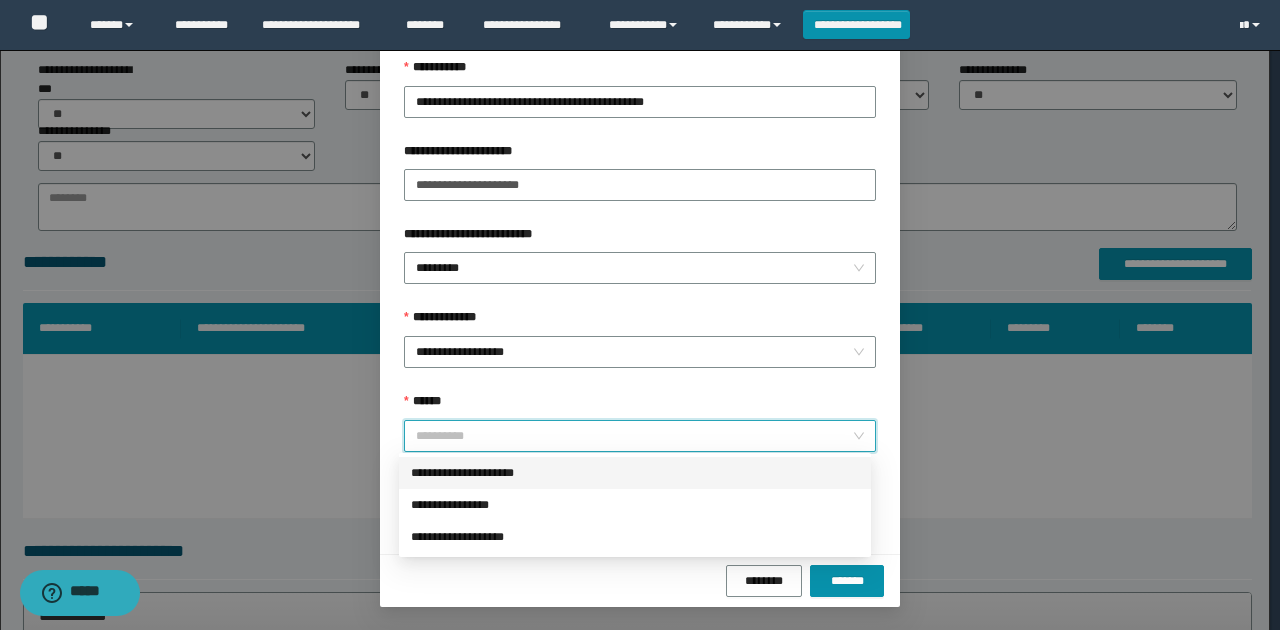 drag, startPoint x: 546, startPoint y: 447, endPoint x: 535, endPoint y: 507, distance: 61 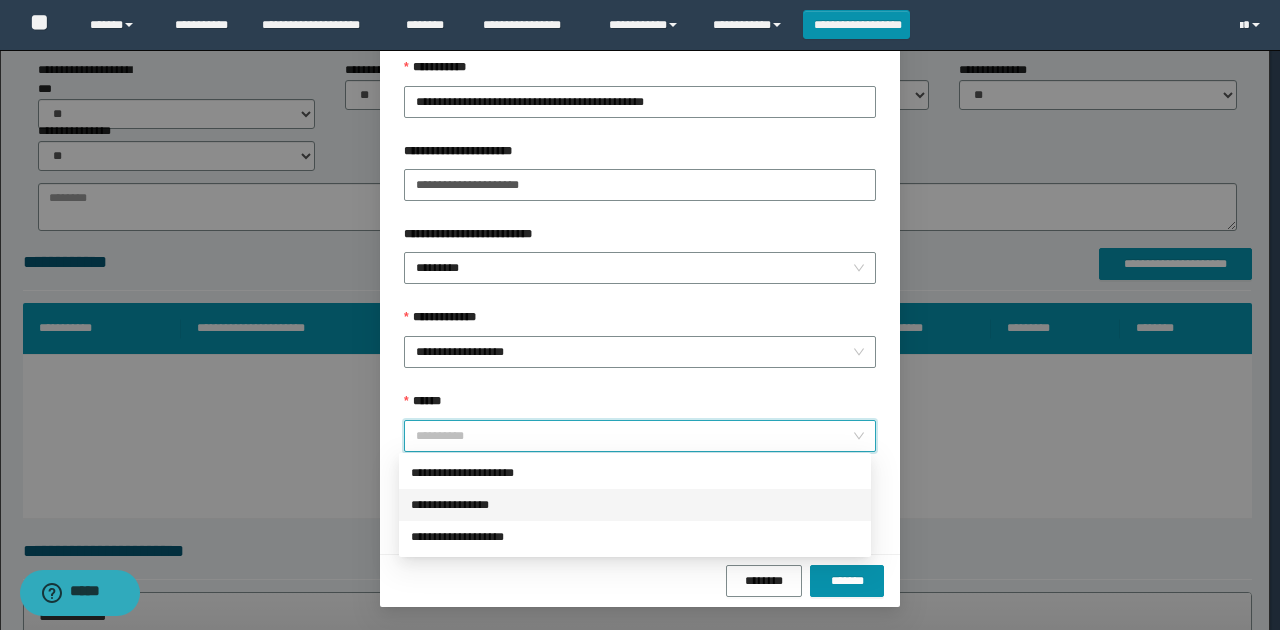 click on "**********" at bounding box center [635, 505] 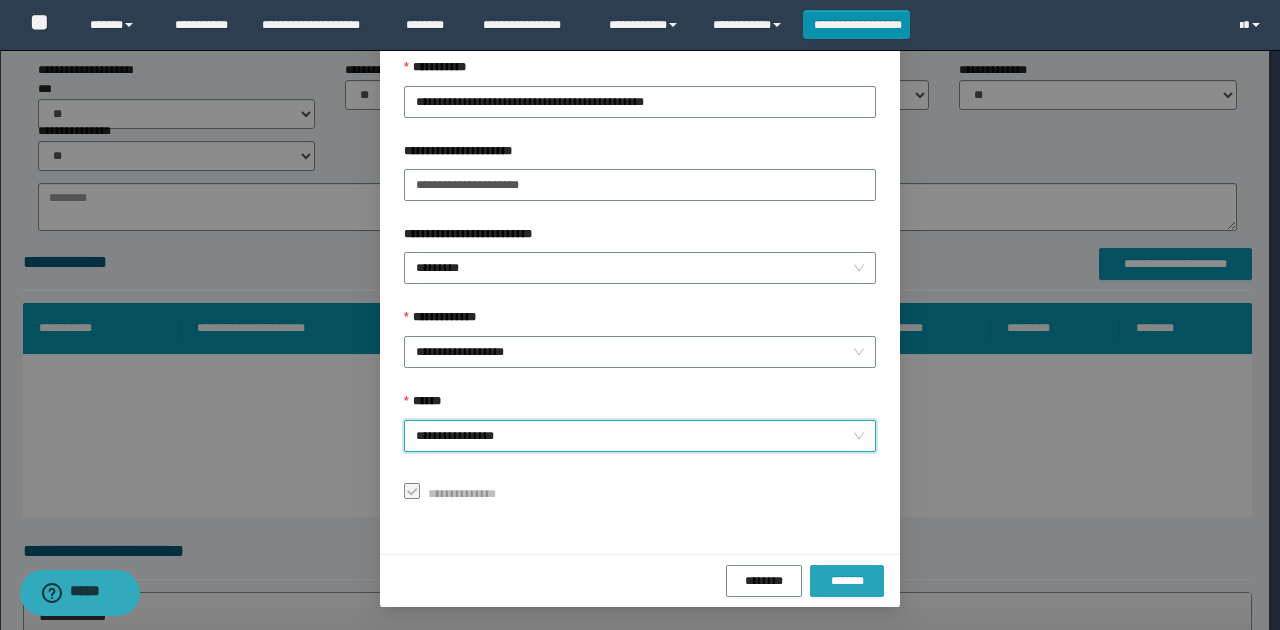 click on "*******" at bounding box center [847, 581] 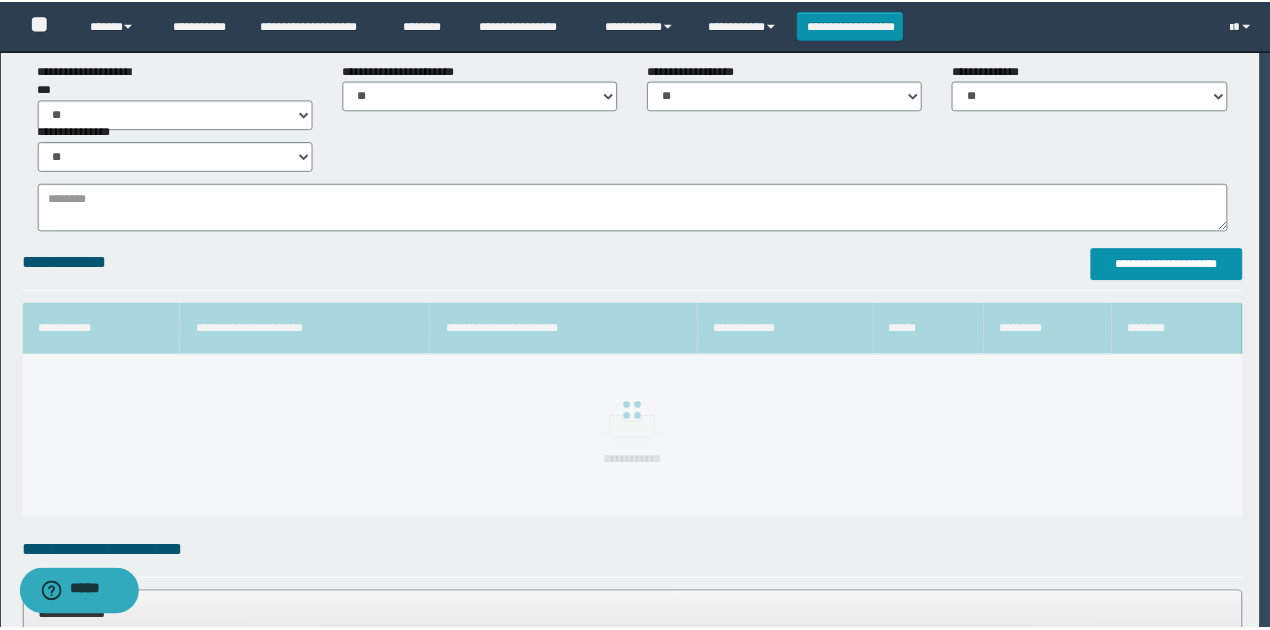 scroll, scrollTop: 73, scrollLeft: 0, axis: vertical 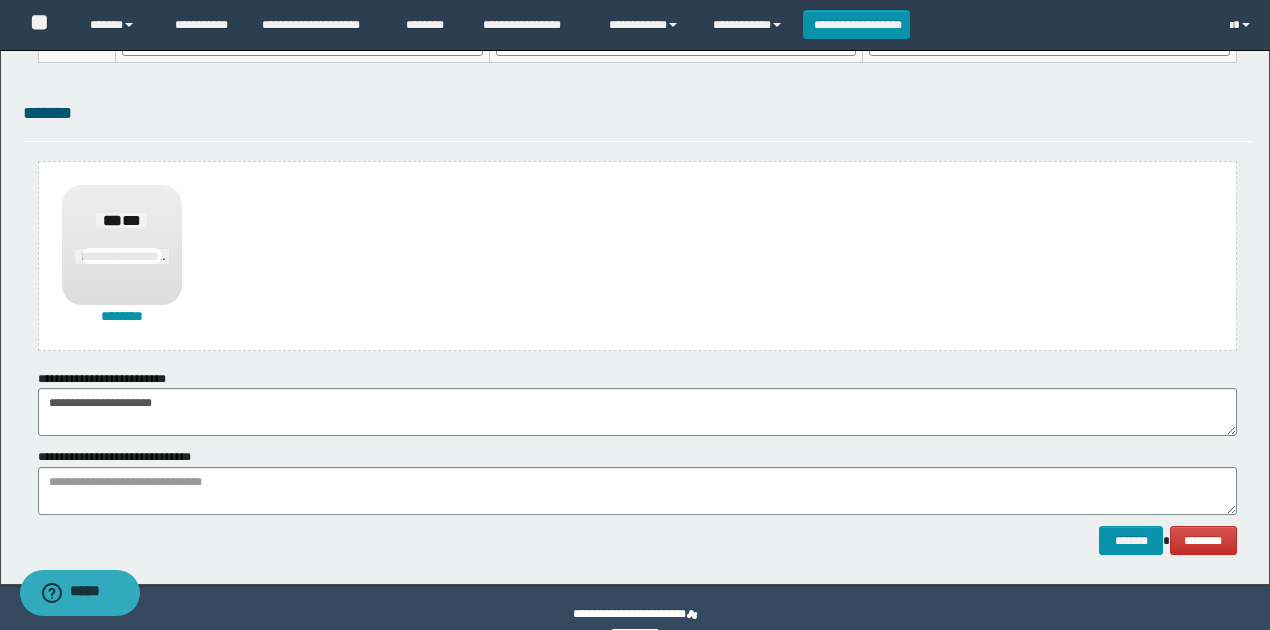 drag, startPoint x: 542, startPoint y: 584, endPoint x: 542, endPoint y: 570, distance: 14 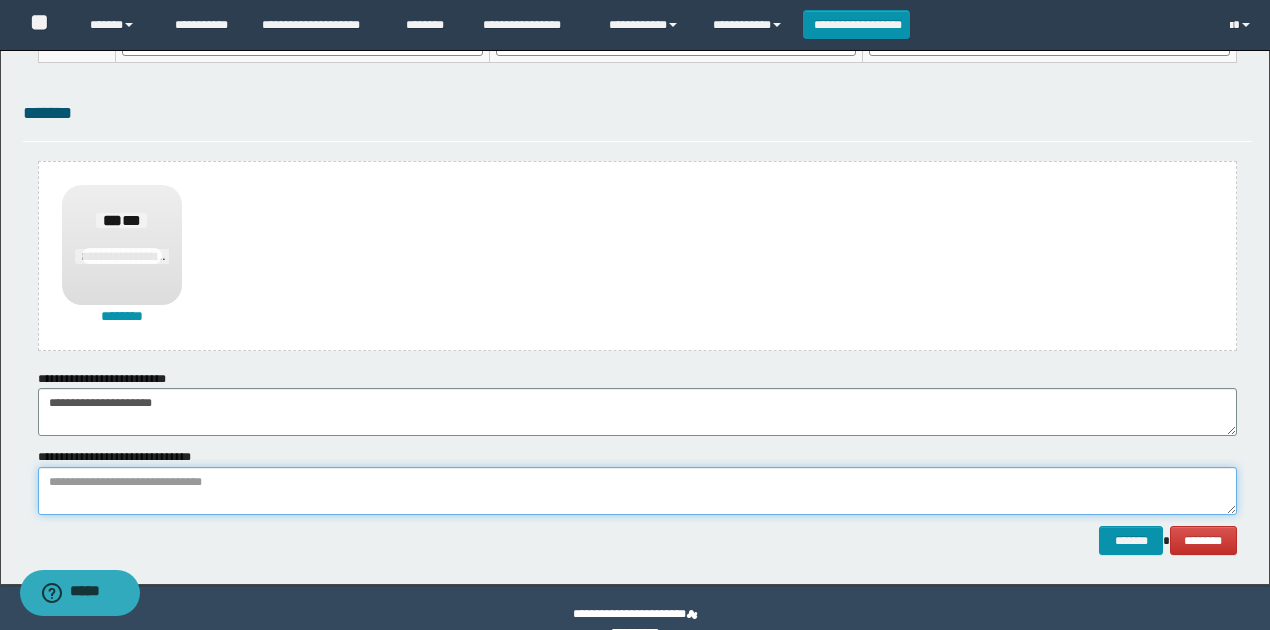 paste on "**********" 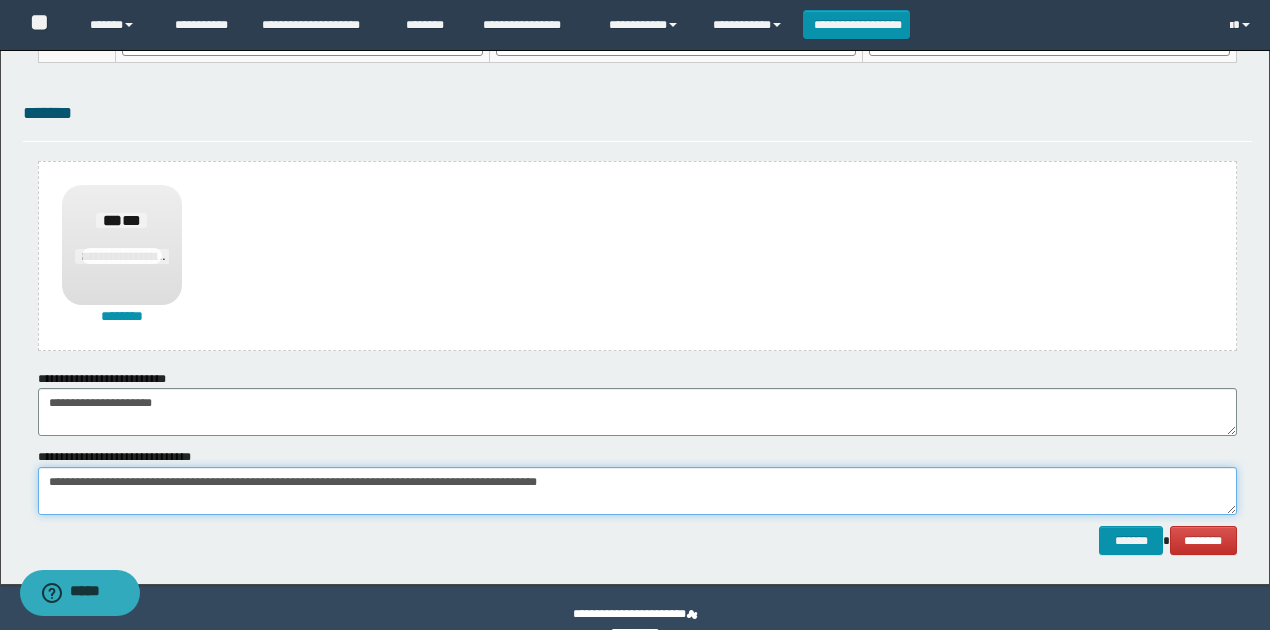 click on "**********" at bounding box center [637, 491] 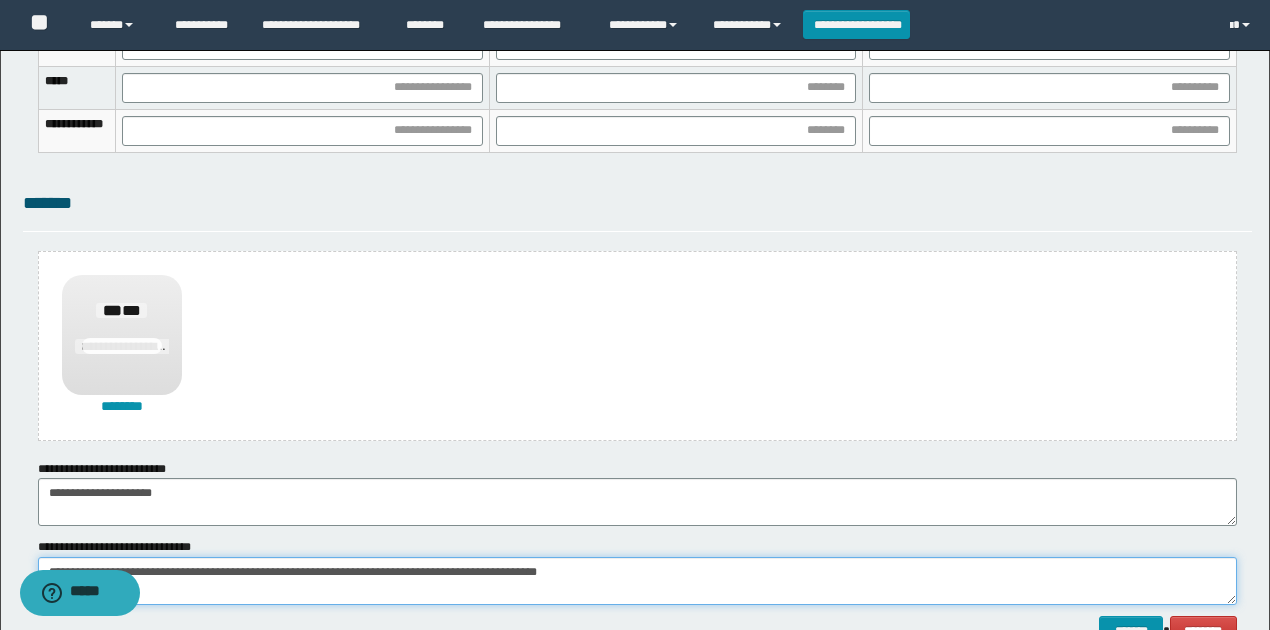 scroll, scrollTop: 1162, scrollLeft: 0, axis: vertical 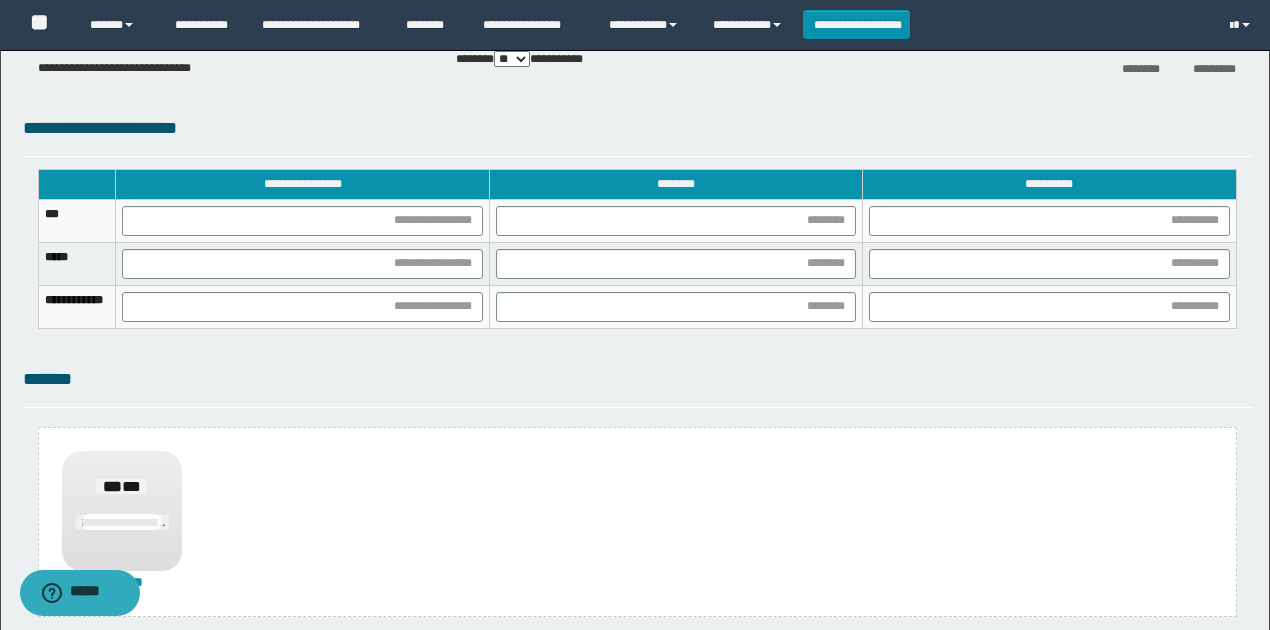 type on "**********" 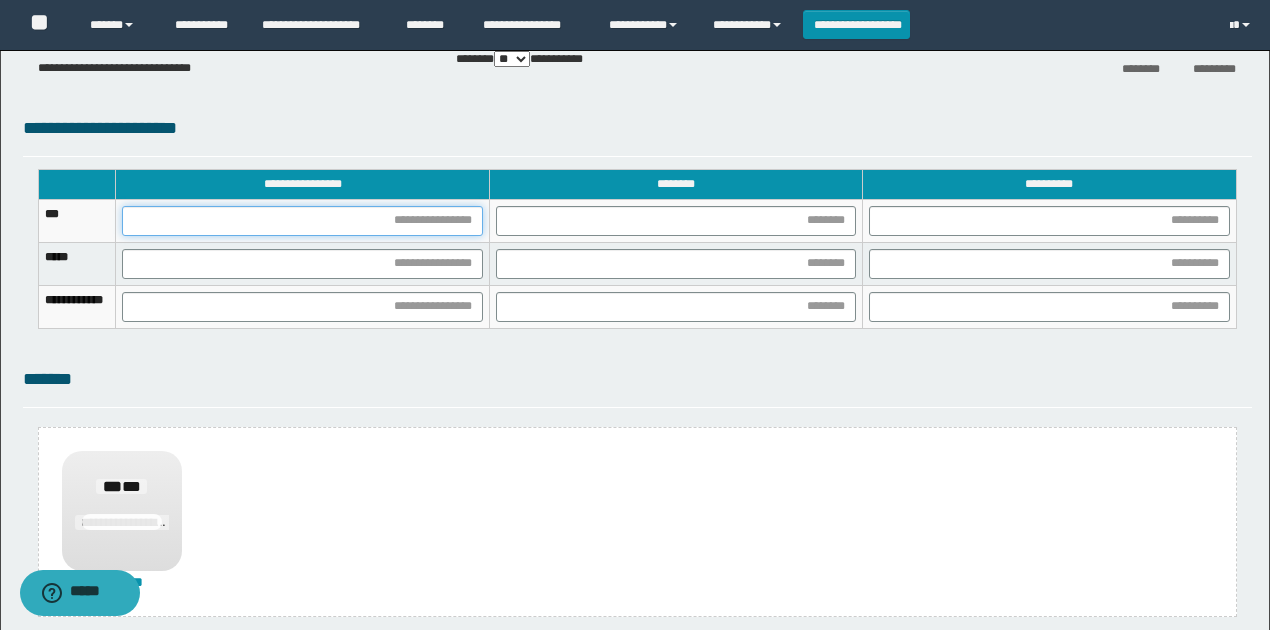 drag, startPoint x: 510, startPoint y: 217, endPoint x: 478, endPoint y: 200, distance: 36.23534 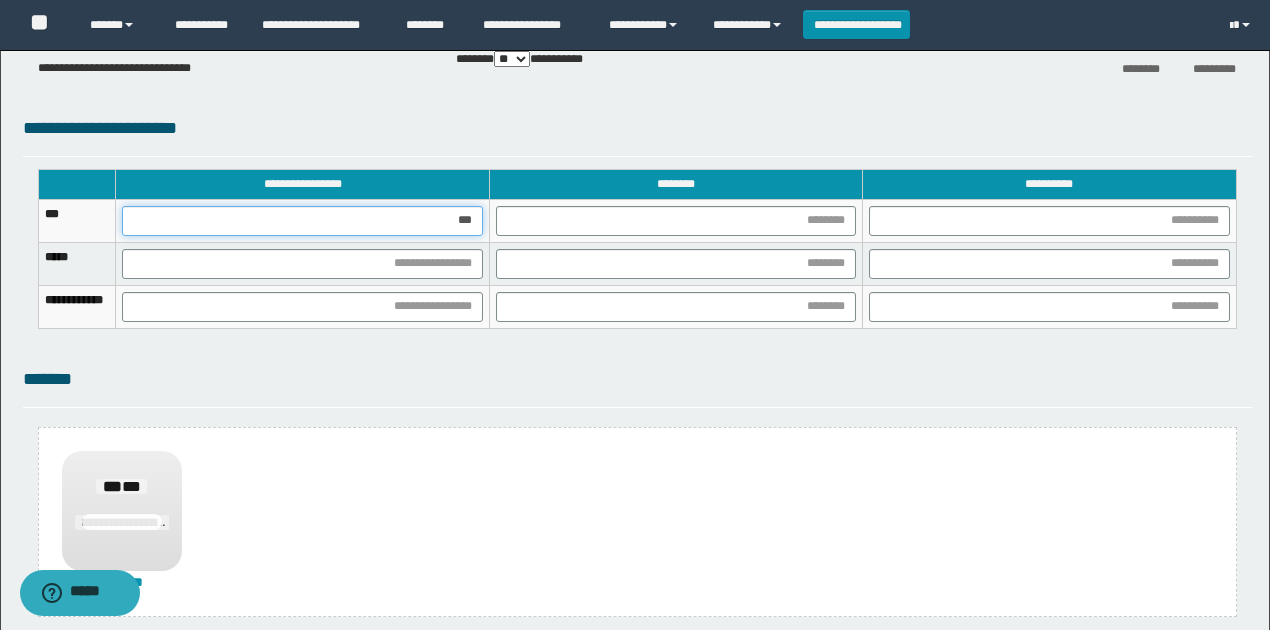type on "****" 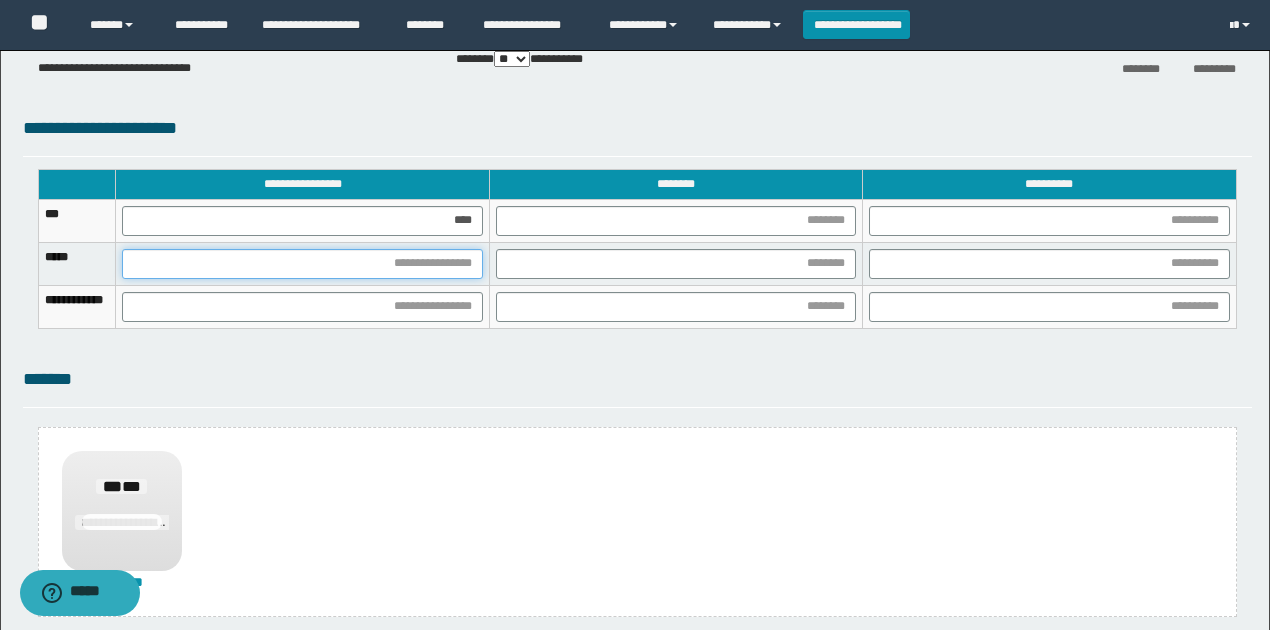 drag, startPoint x: 530, startPoint y: 248, endPoint x: 524, endPoint y: 259, distance: 12.529964 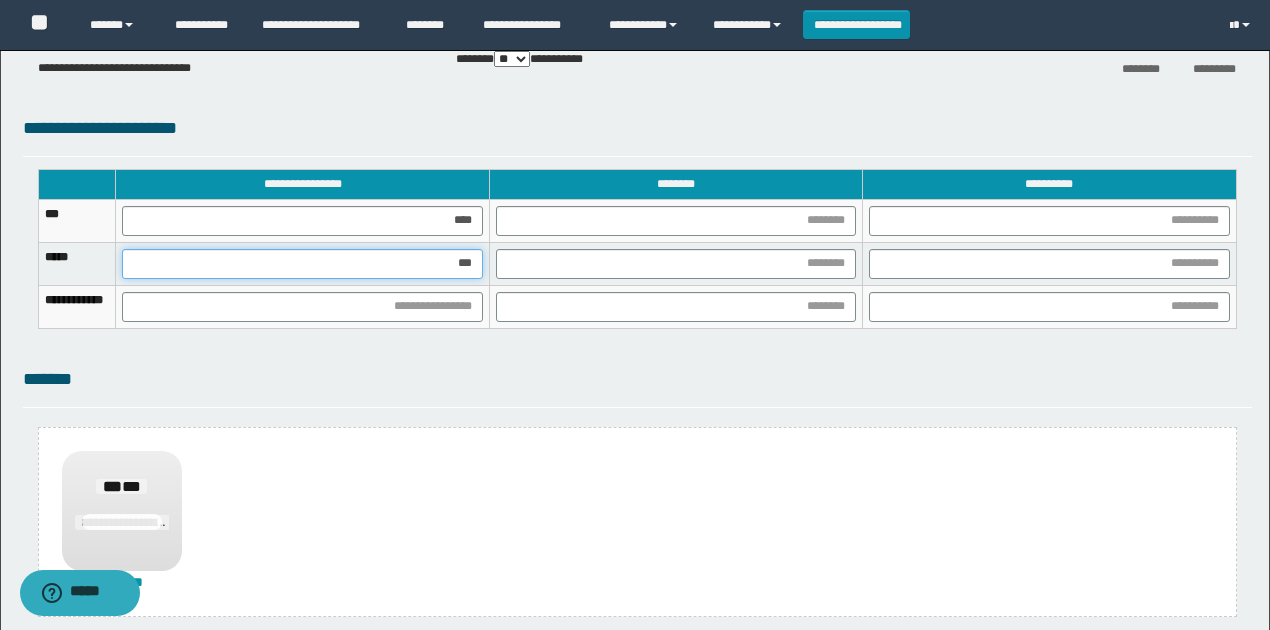 type on "****" 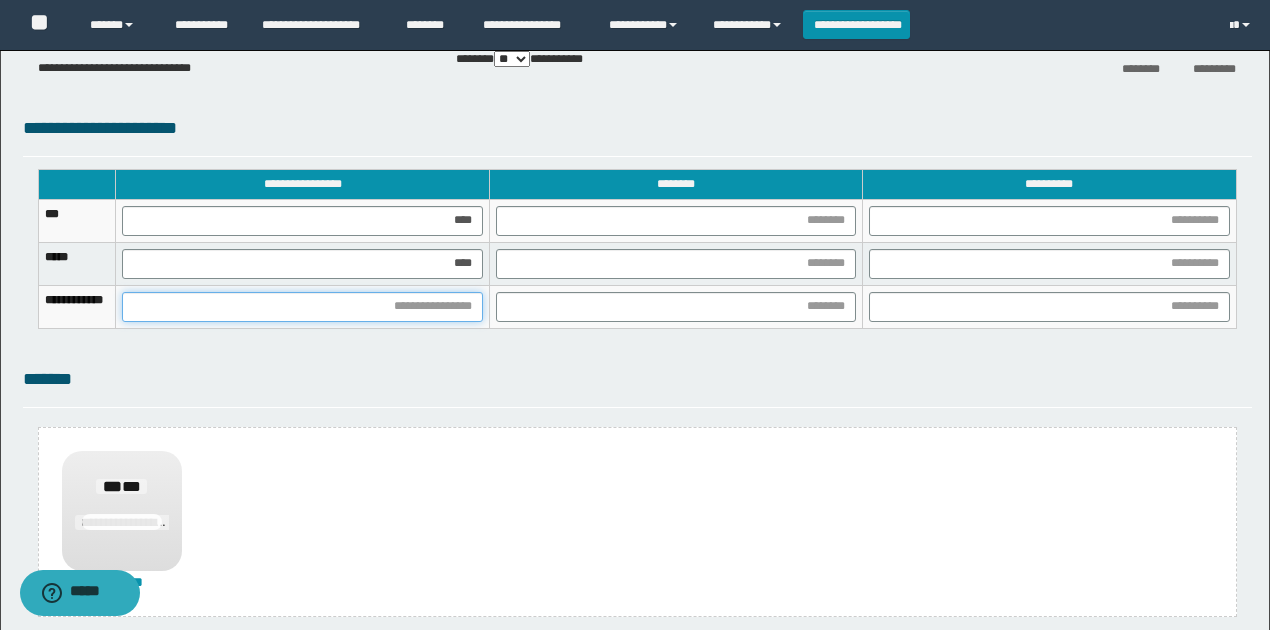 click at bounding box center [302, 307] 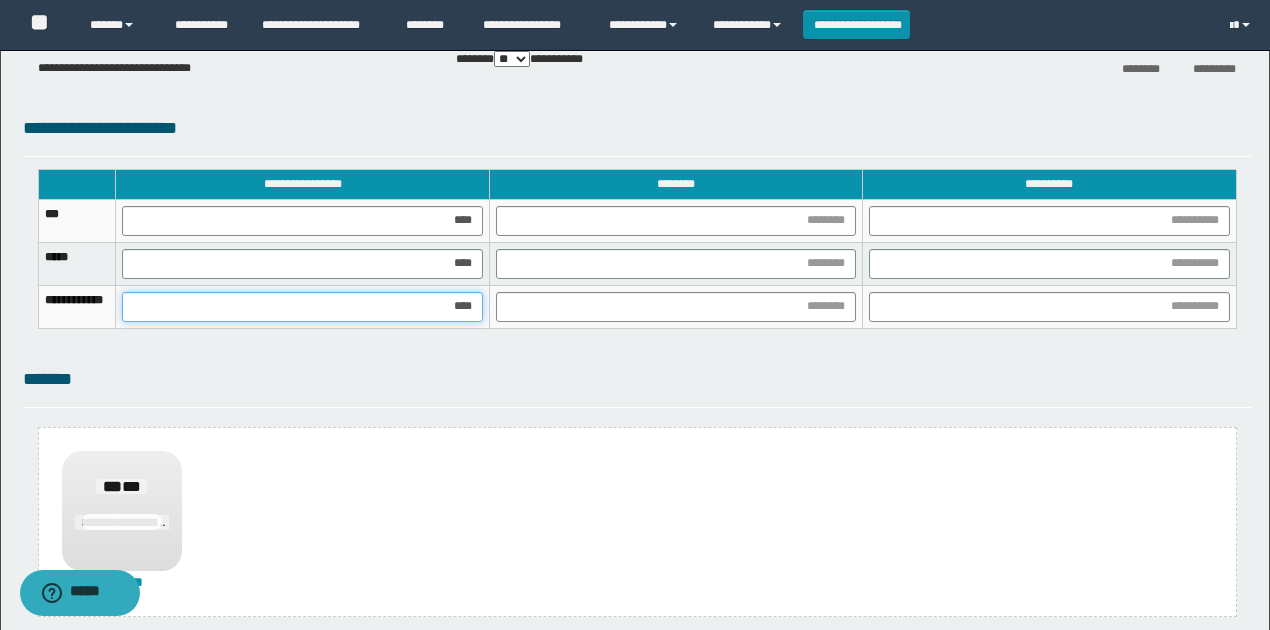 type on "*****" 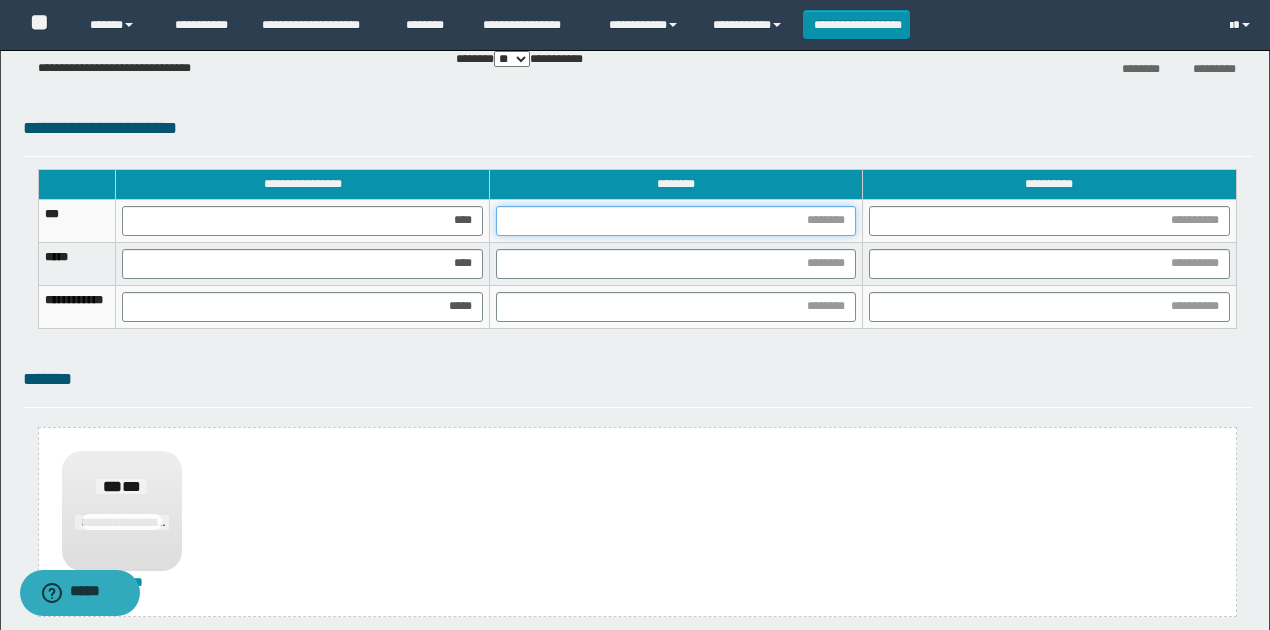click at bounding box center (676, 221) 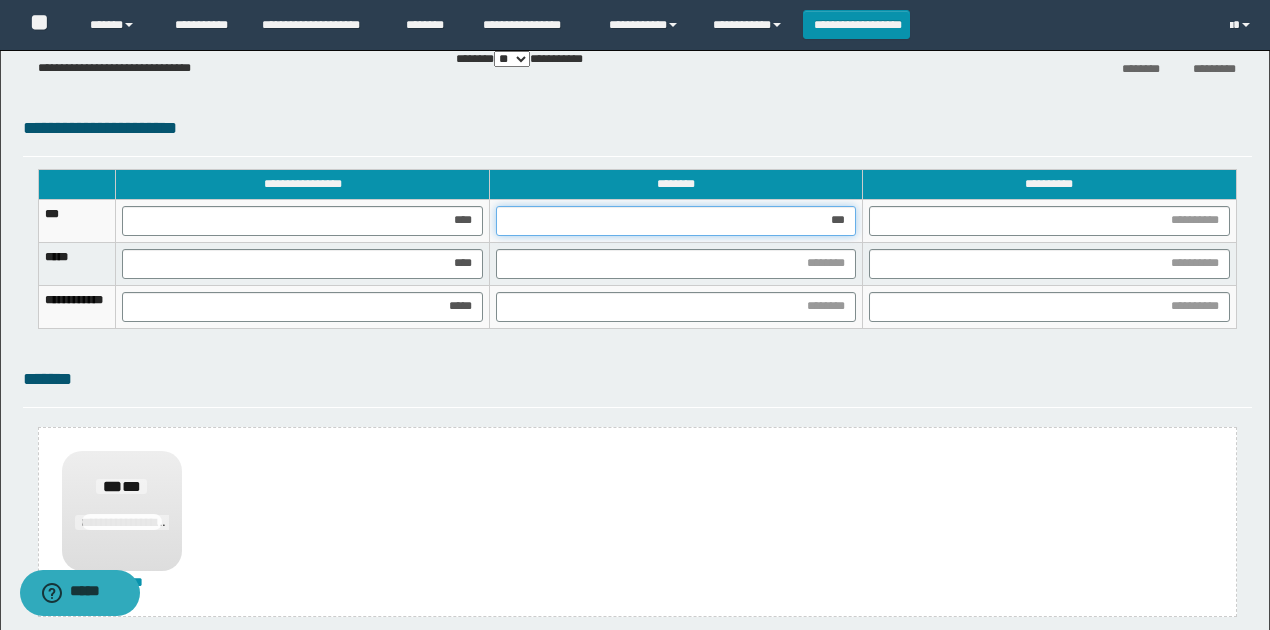type on "****" 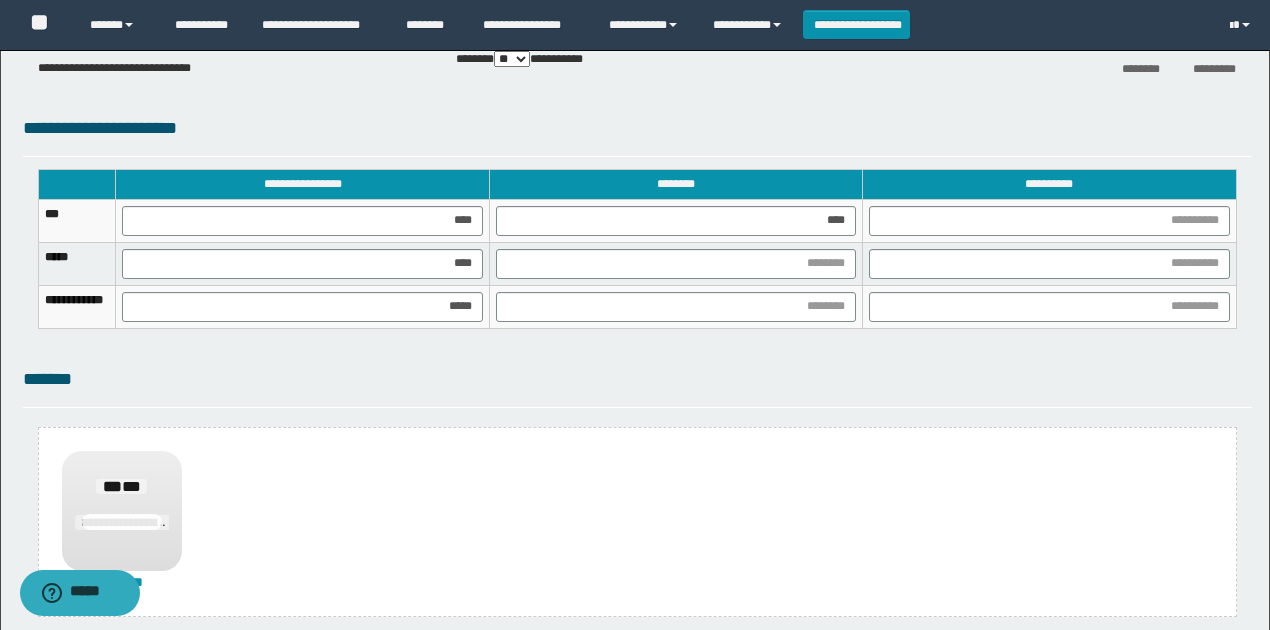 drag, startPoint x: 1169, startPoint y: 392, endPoint x: 1080, endPoint y: 354, distance: 96.77293 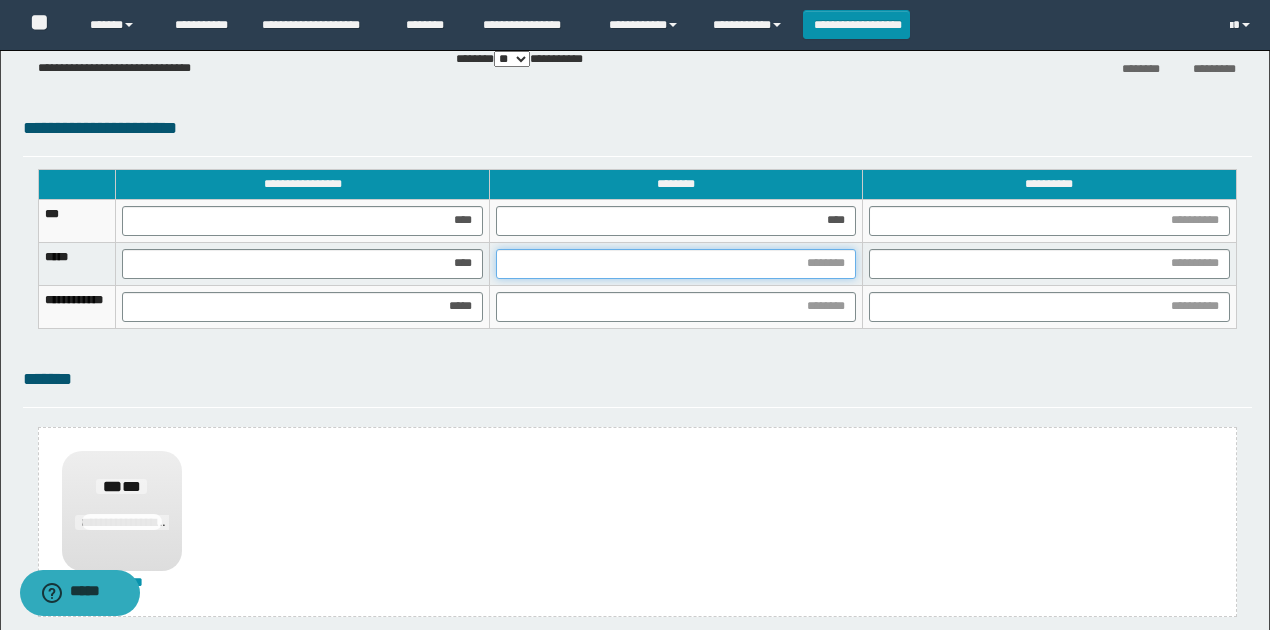 click at bounding box center [676, 264] 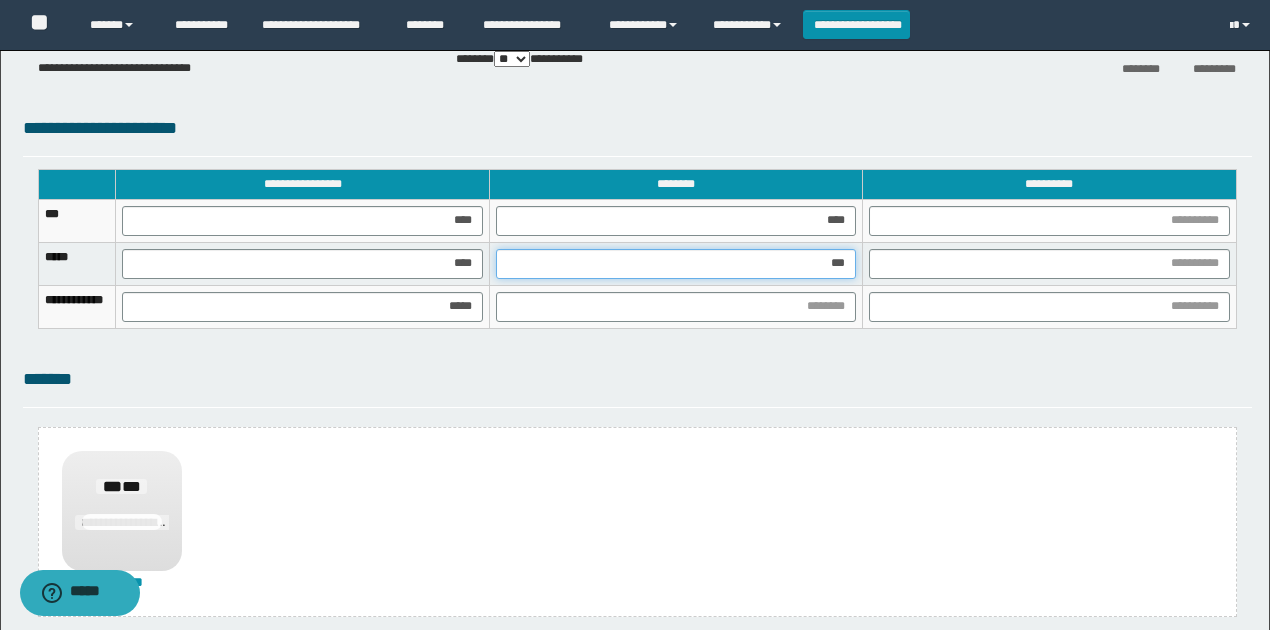 type on "****" 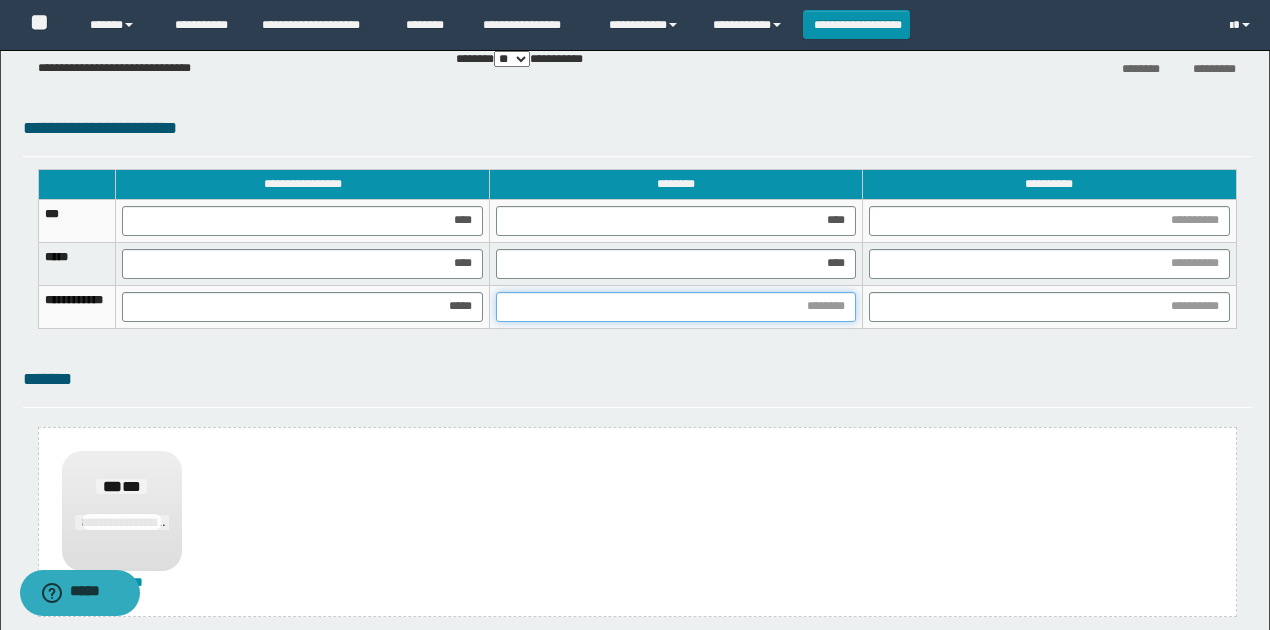 click at bounding box center [676, 307] 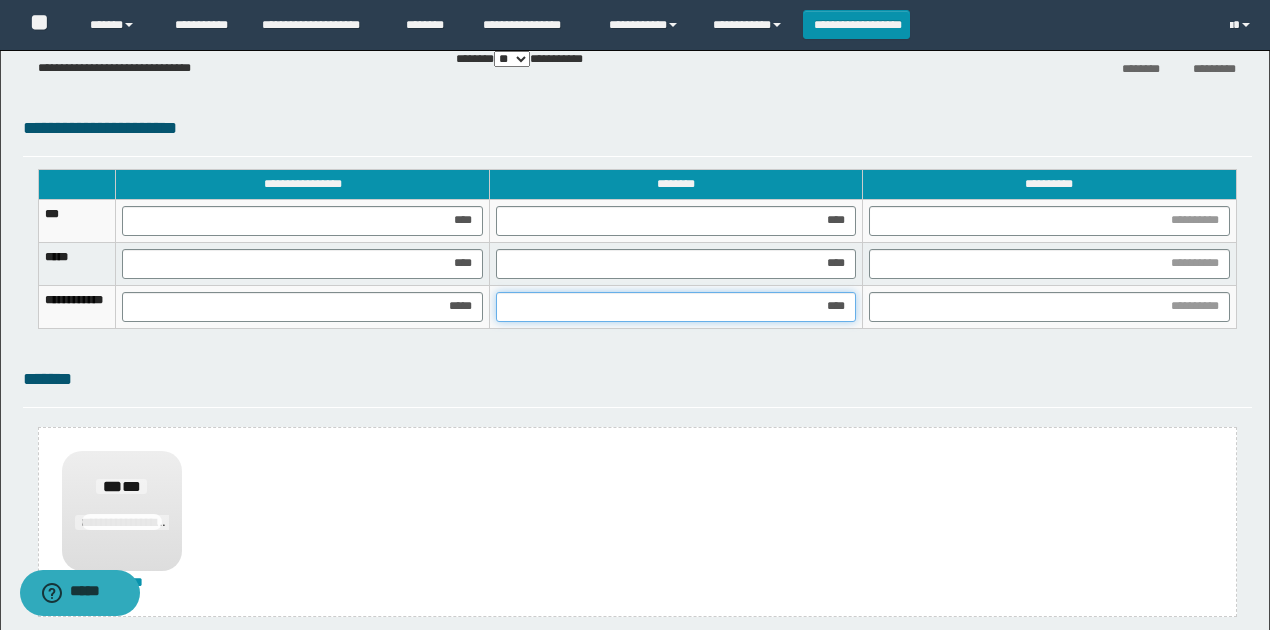 type on "*****" 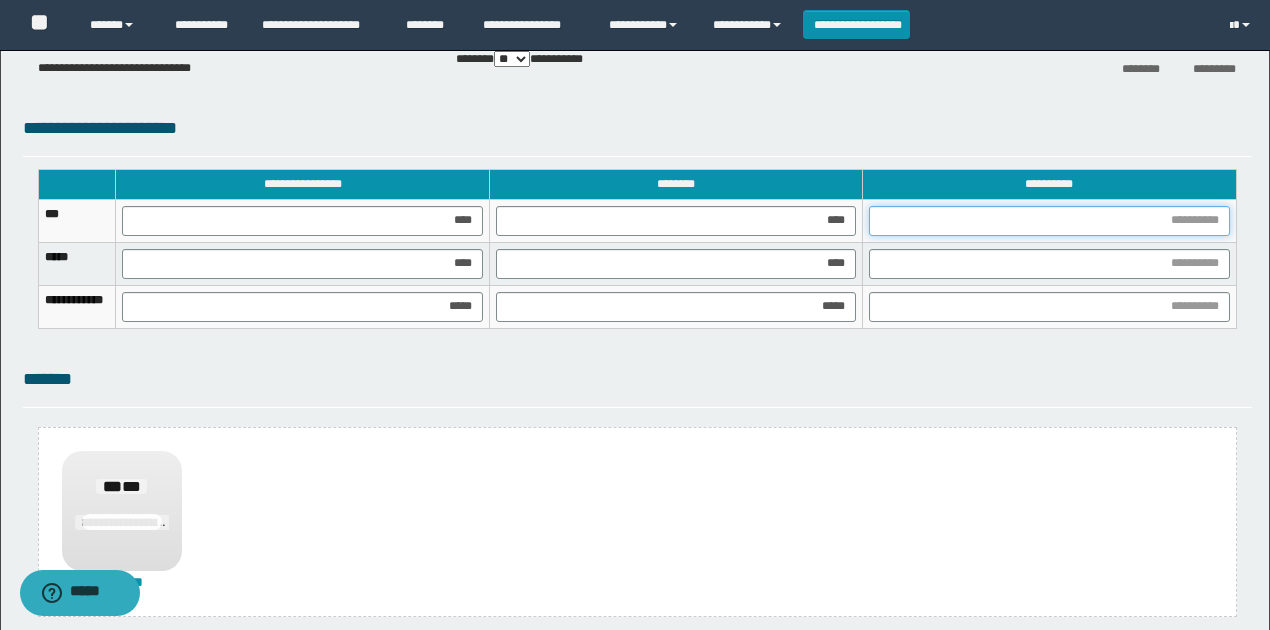 drag, startPoint x: 1191, startPoint y: 213, endPoint x: 1179, endPoint y: 205, distance: 14.422205 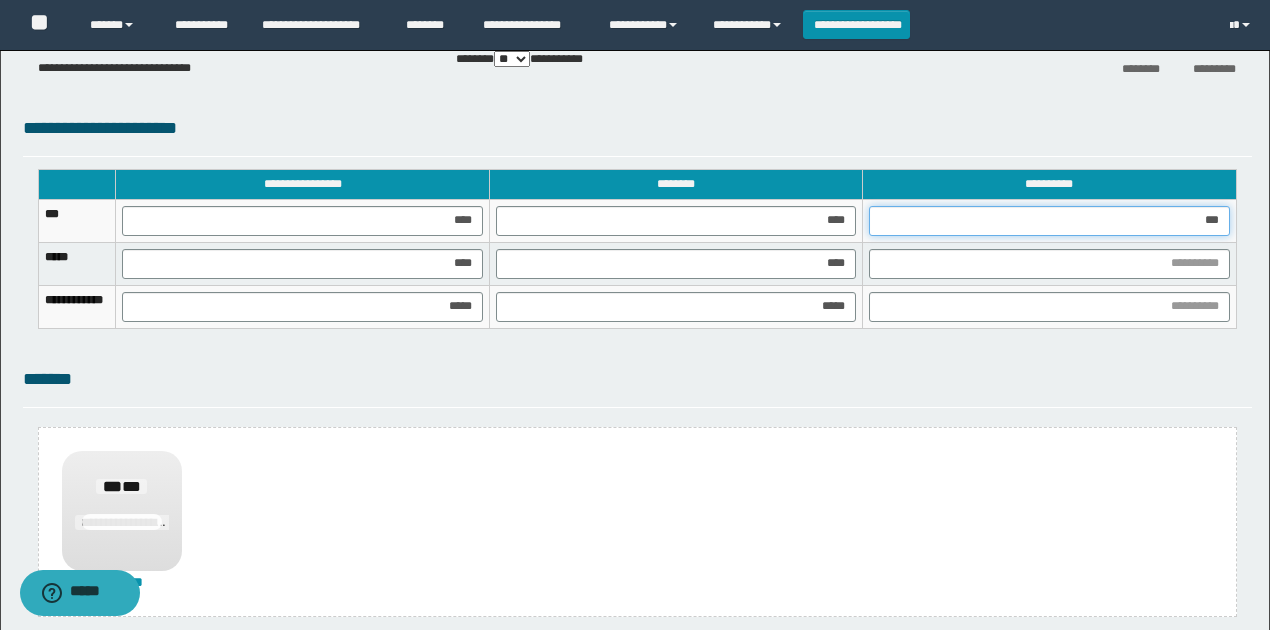 type on "****" 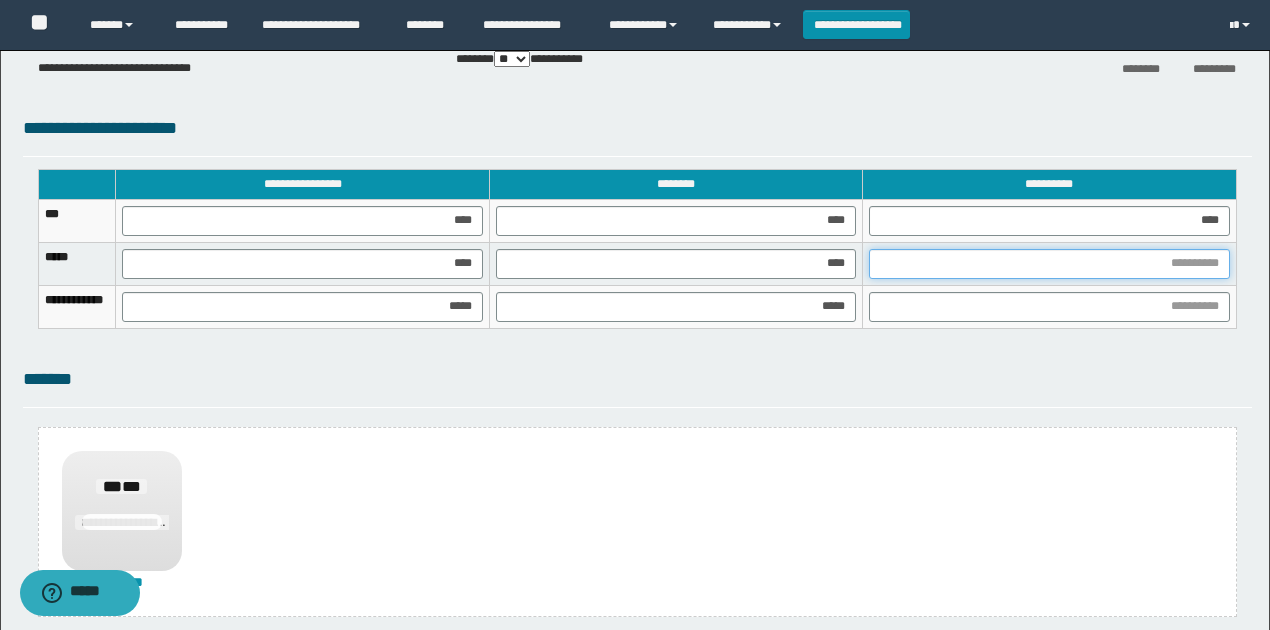 click at bounding box center (1049, 264) 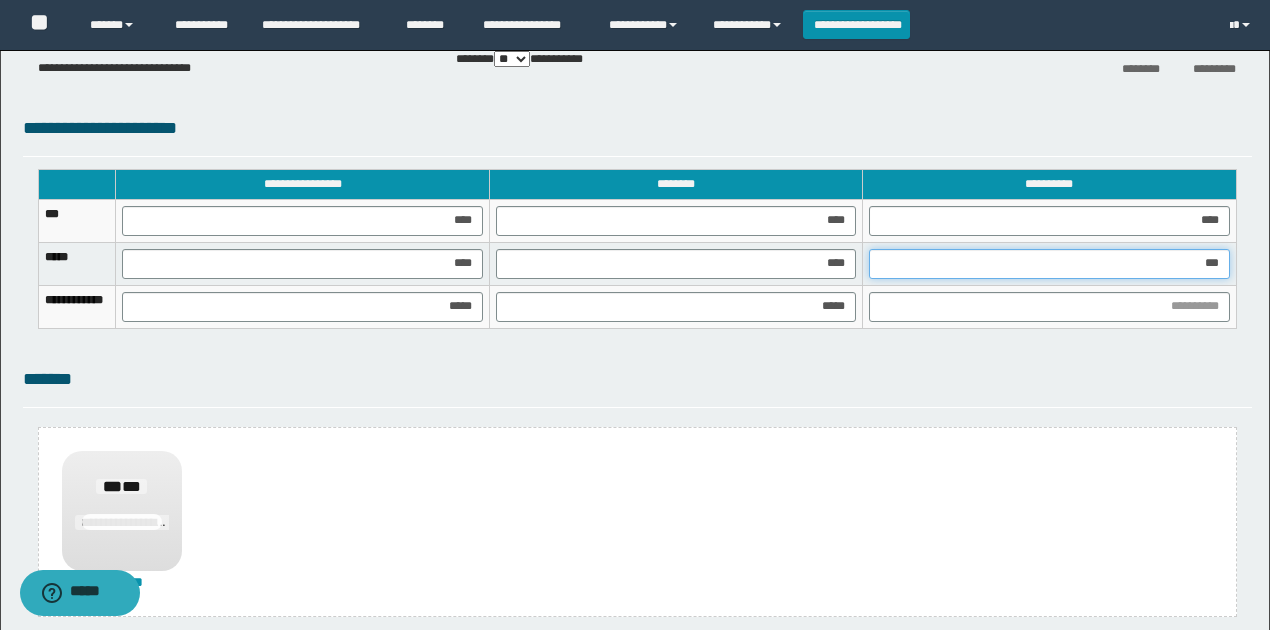type on "****" 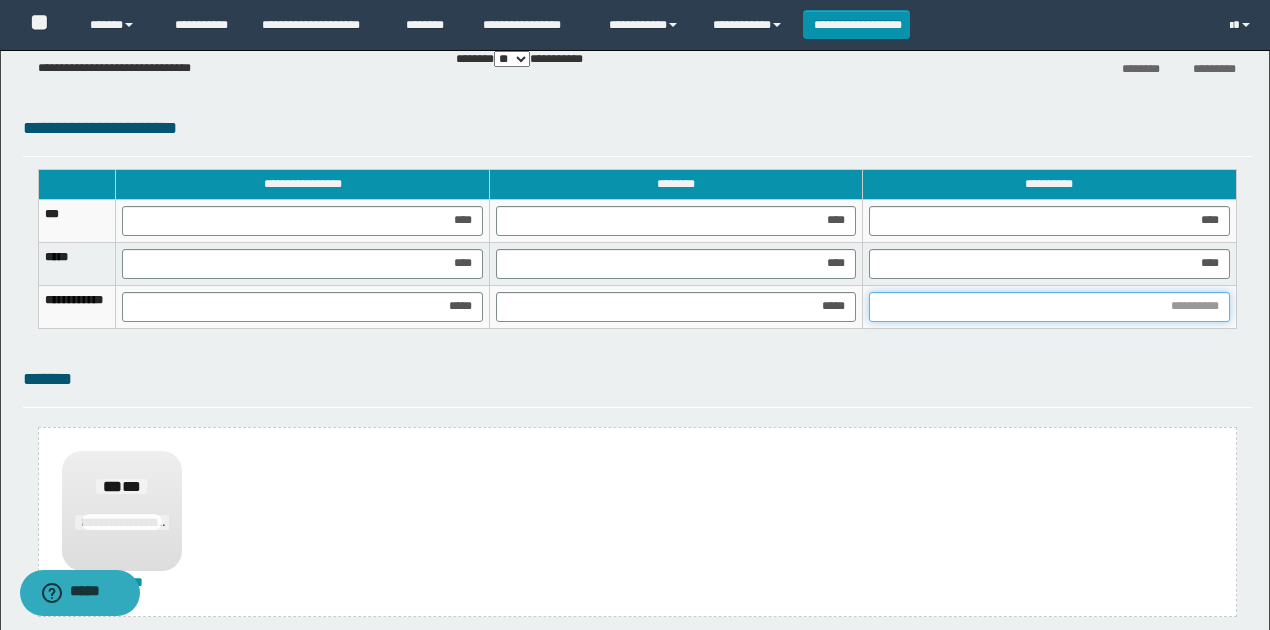 click at bounding box center (1049, 307) 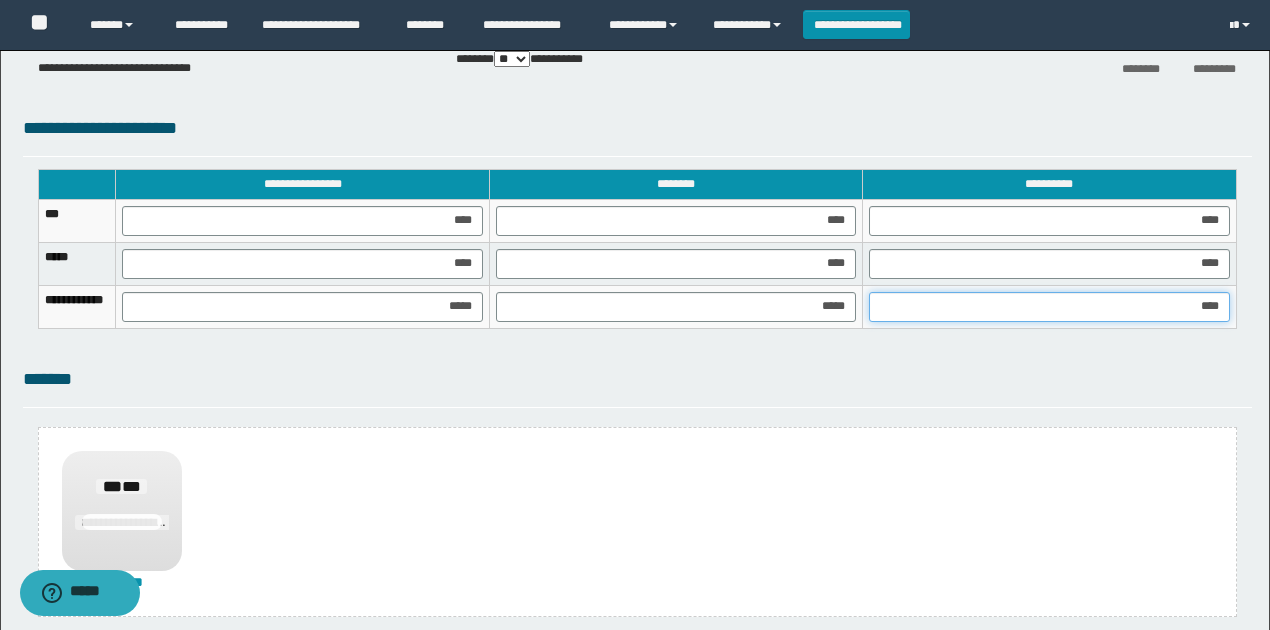 type on "*****" 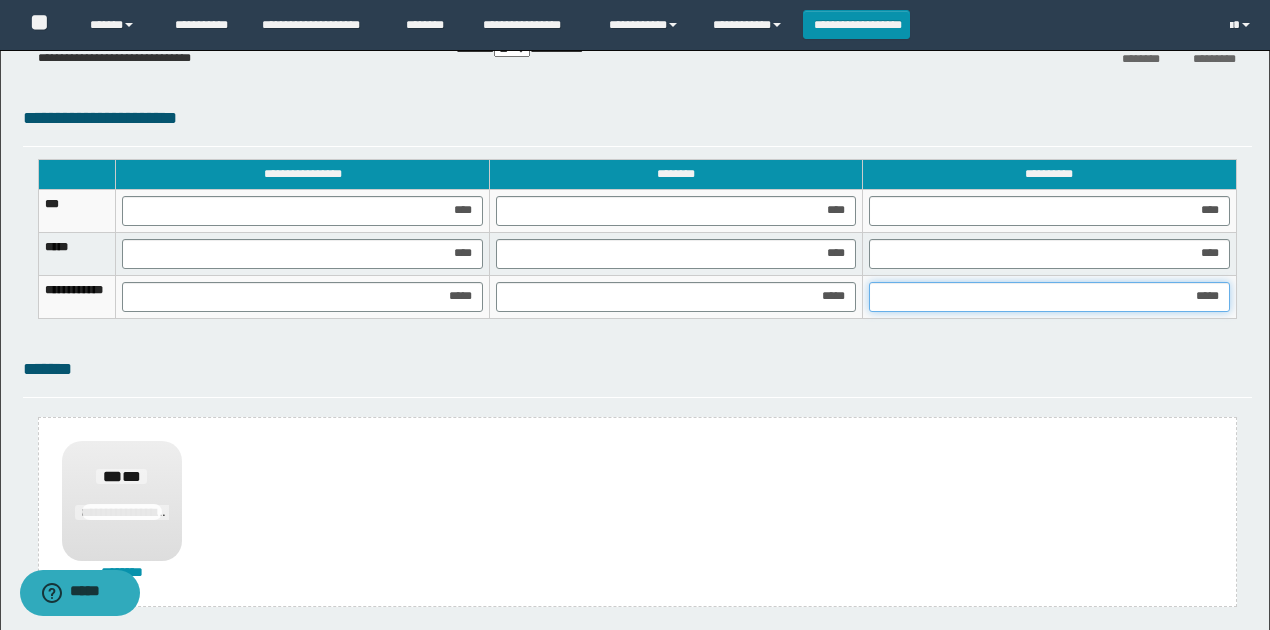 scroll, scrollTop: 1460, scrollLeft: 0, axis: vertical 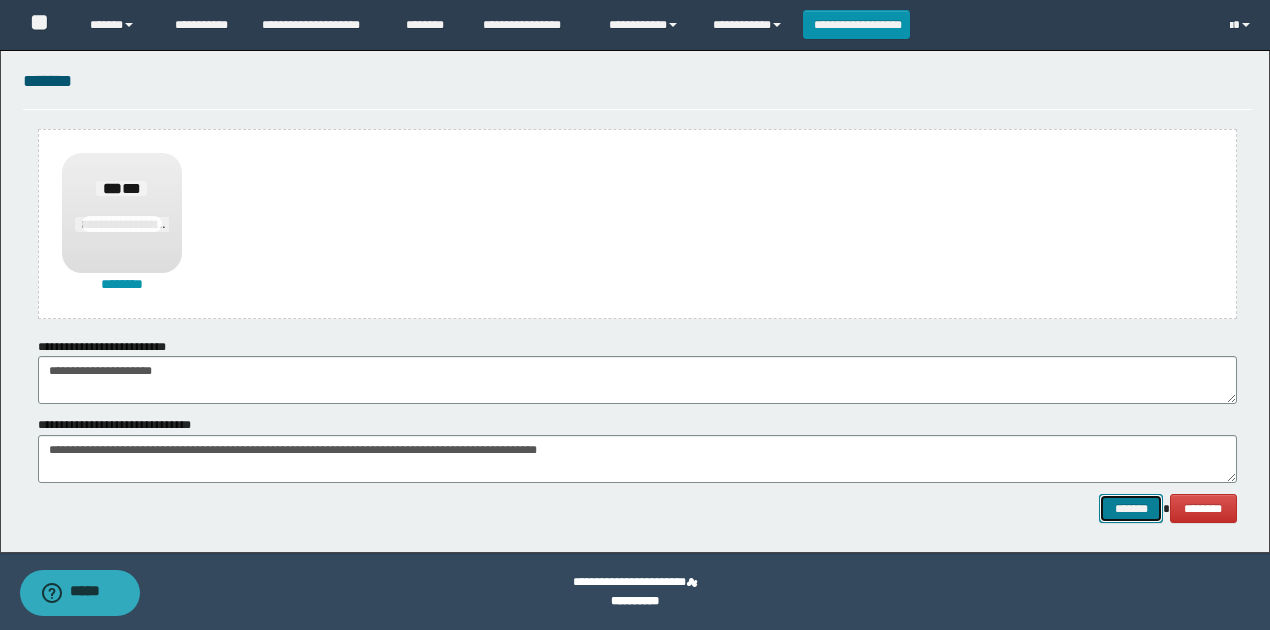 click on "*******" at bounding box center [1131, 508] 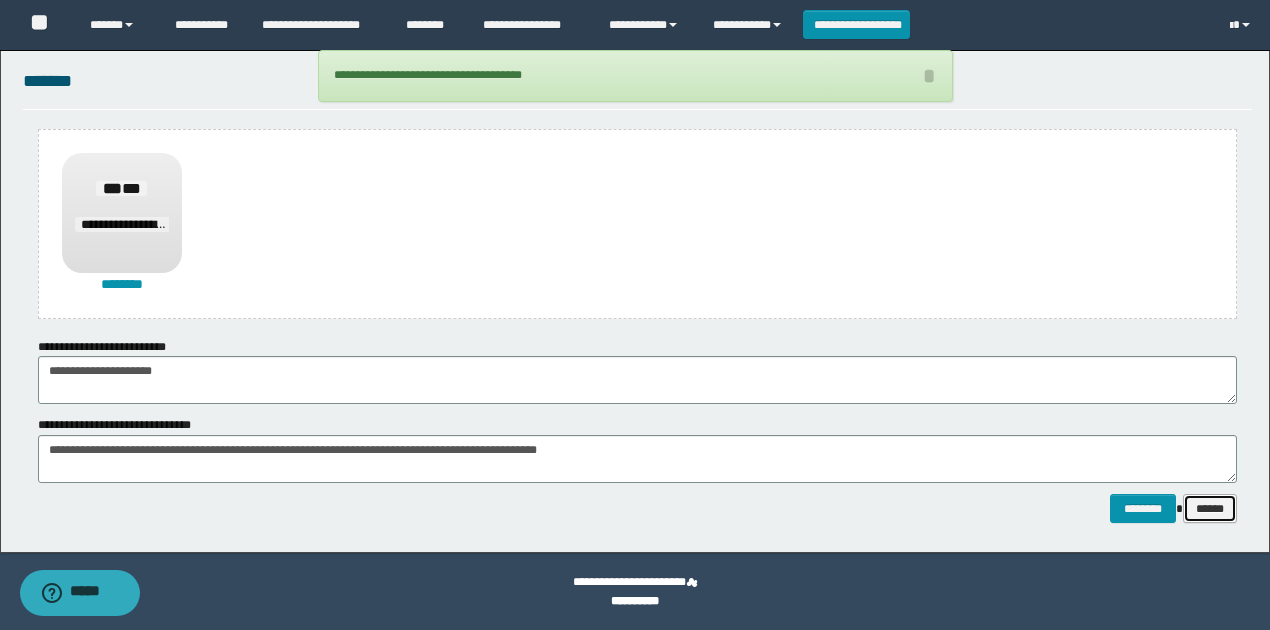 click on "******" at bounding box center (1210, 508) 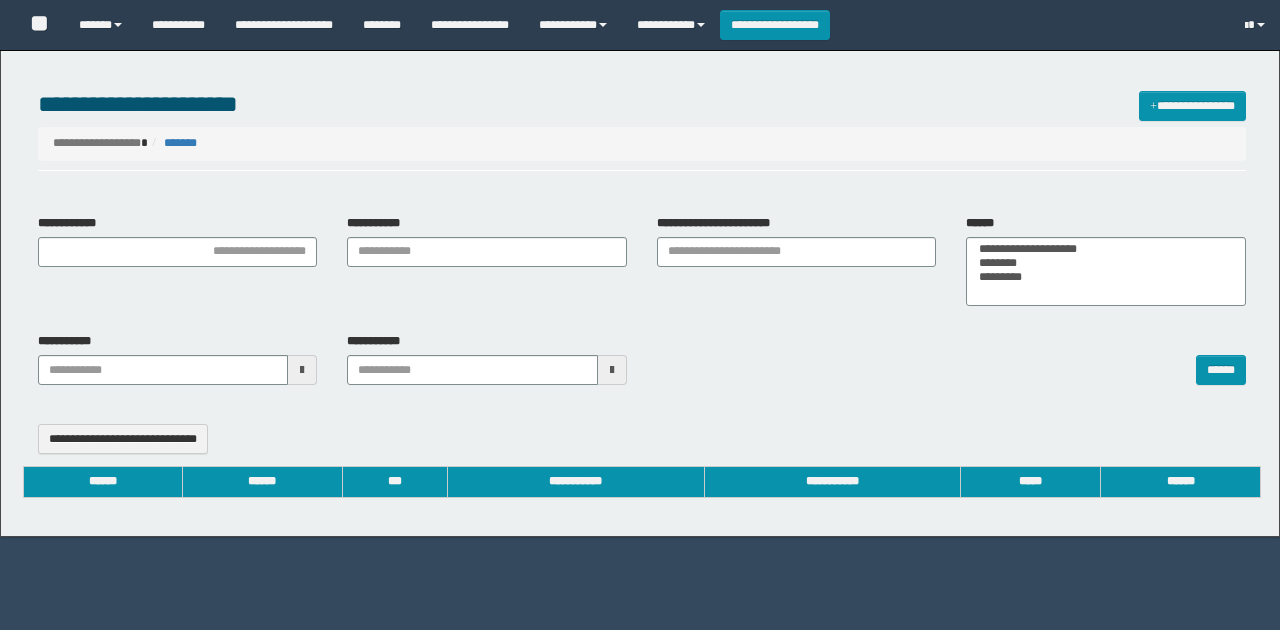 select 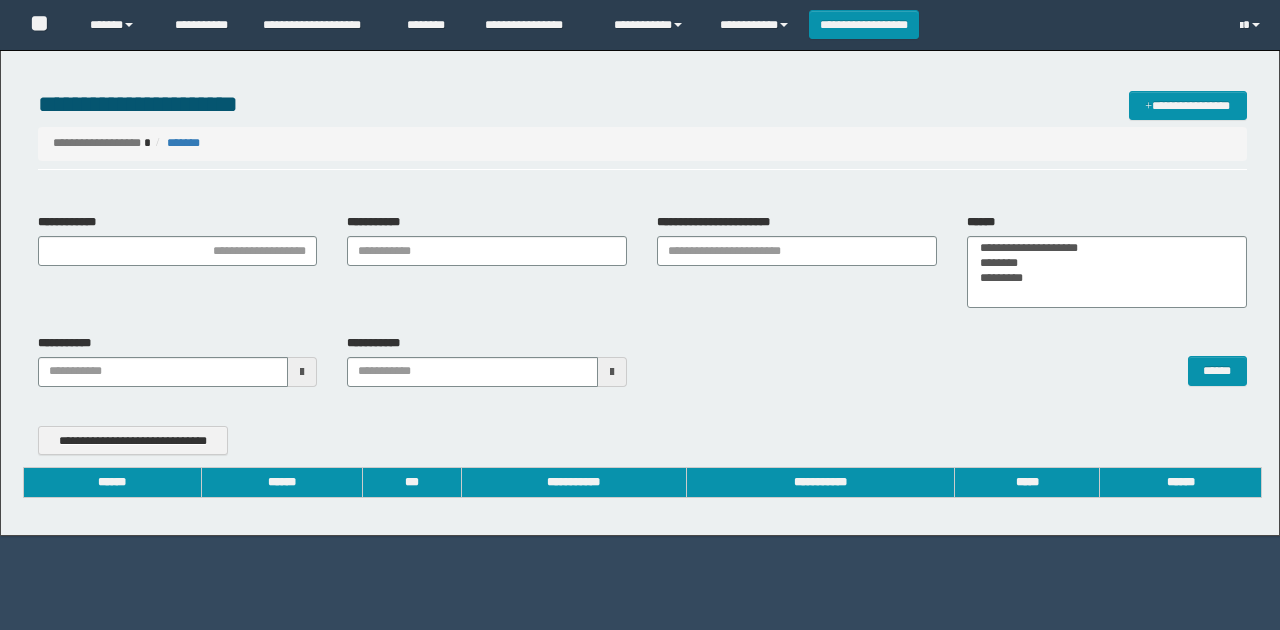 scroll, scrollTop: 0, scrollLeft: 0, axis: both 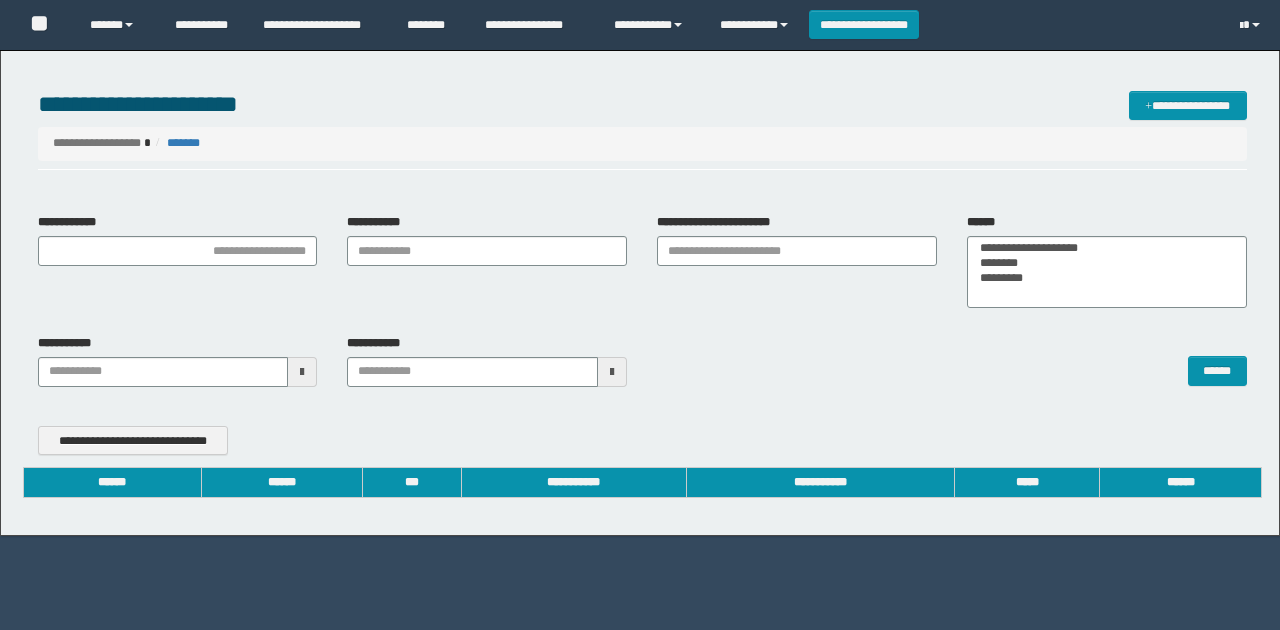 type on "**********" 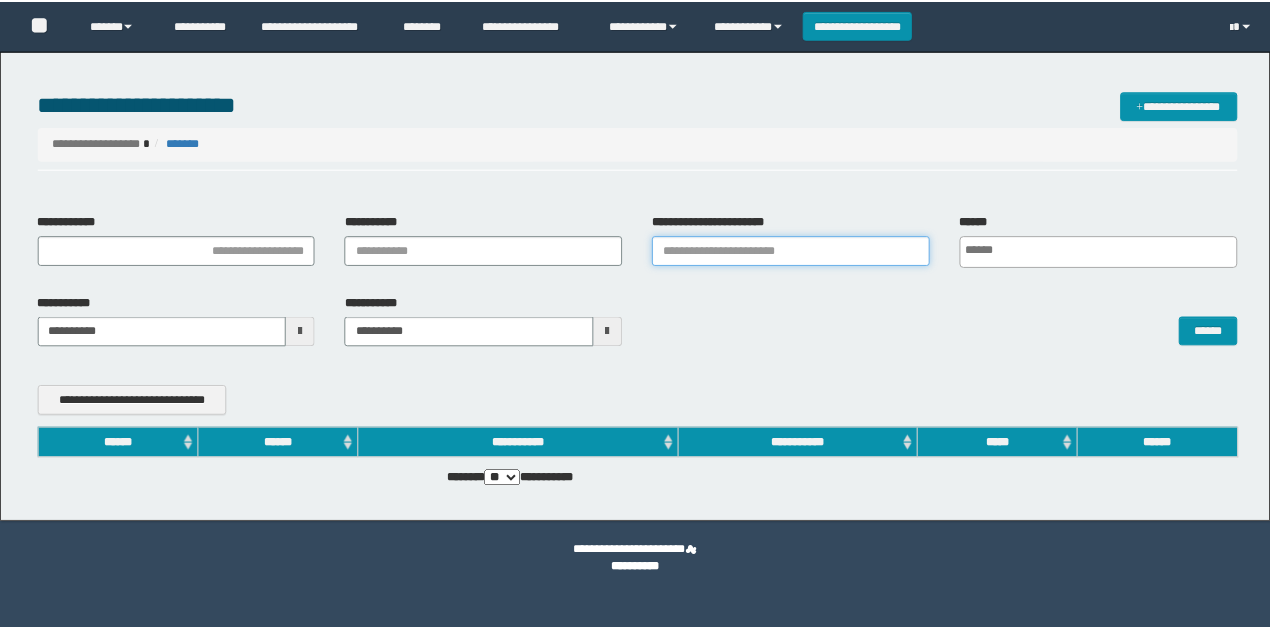 scroll, scrollTop: 0, scrollLeft: 0, axis: both 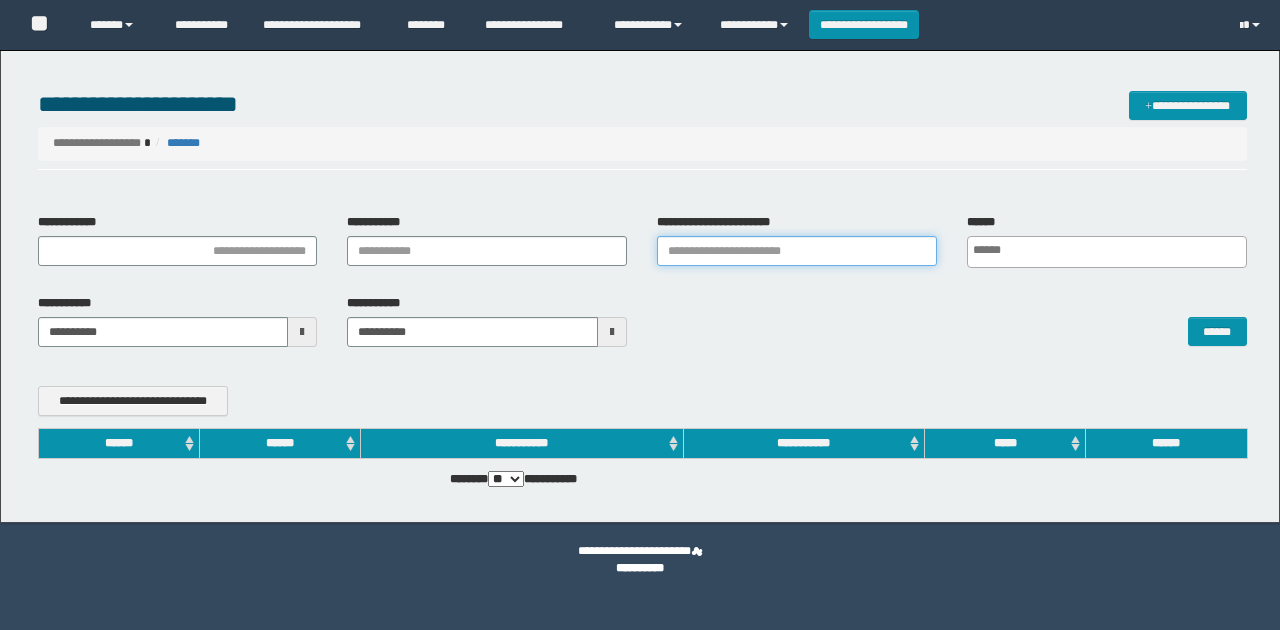 click on "**********" at bounding box center (797, 251) 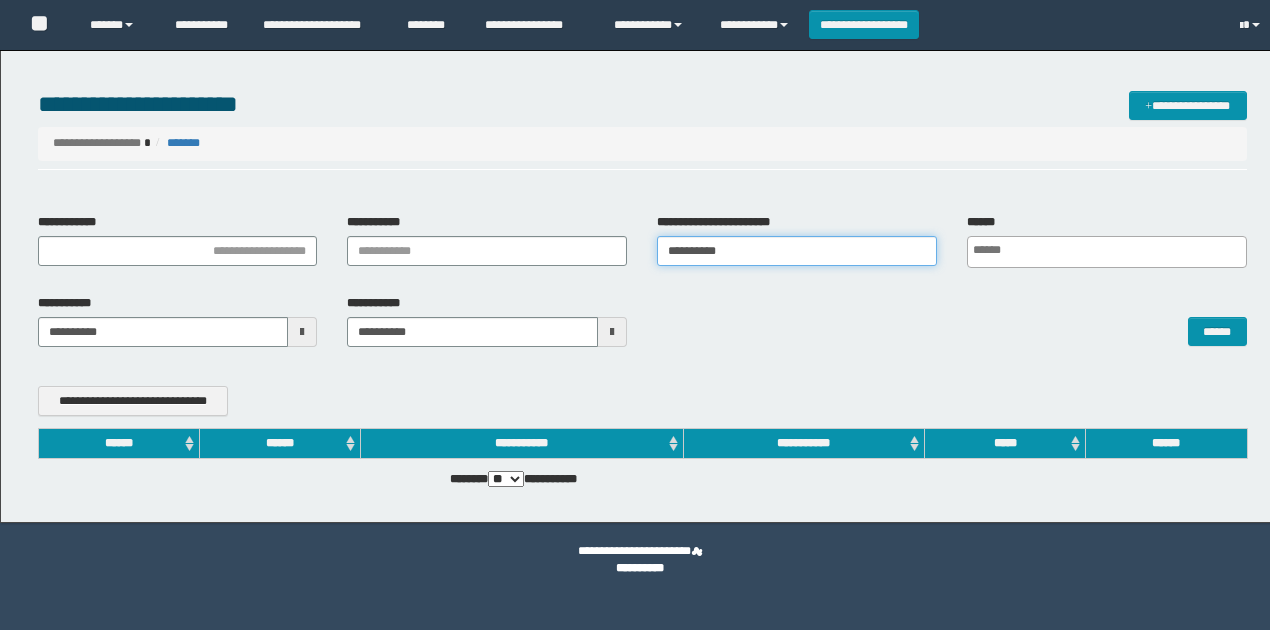 type 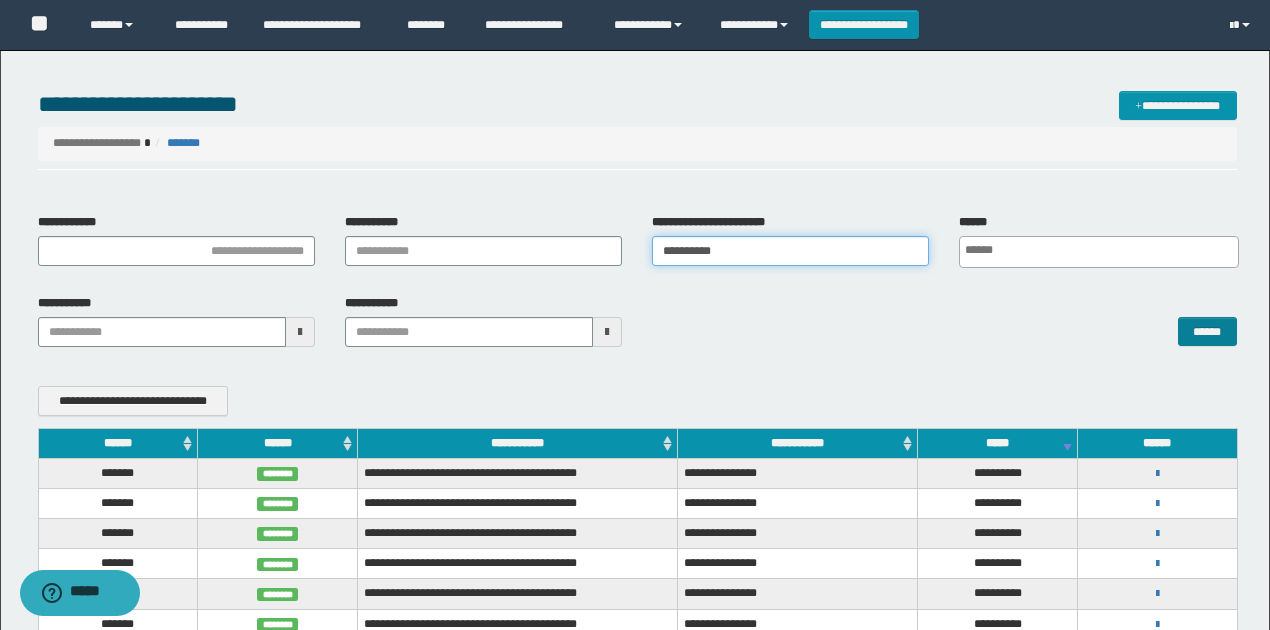 type on "**********" 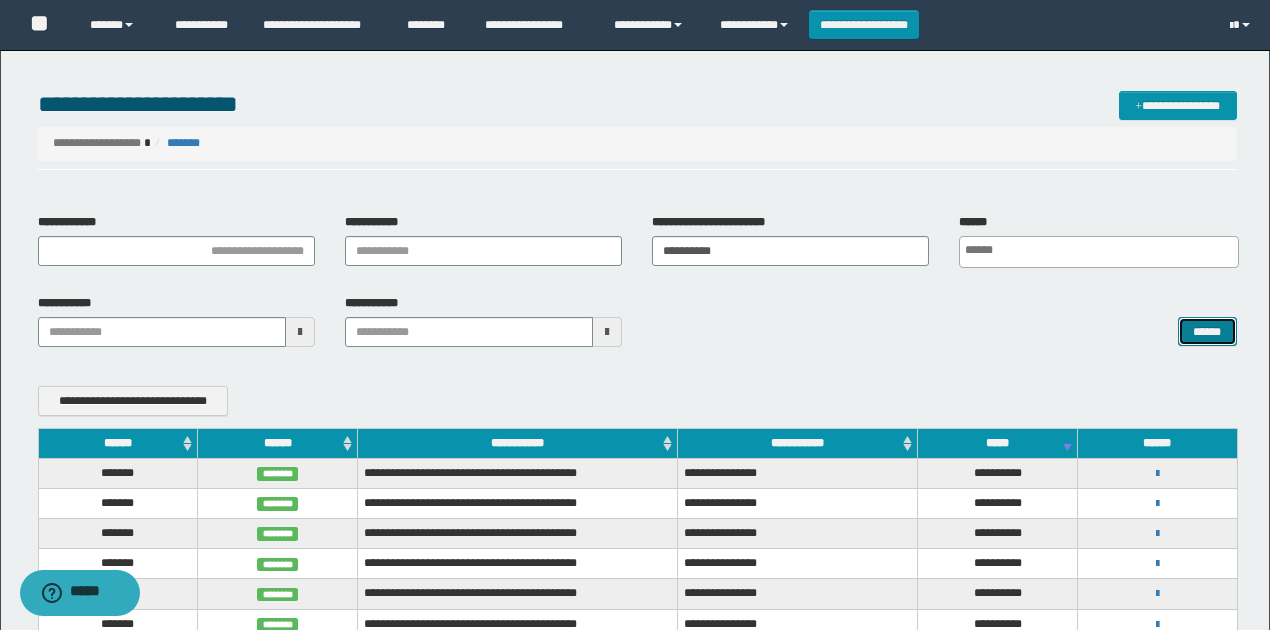 click on "******" at bounding box center [1207, 331] 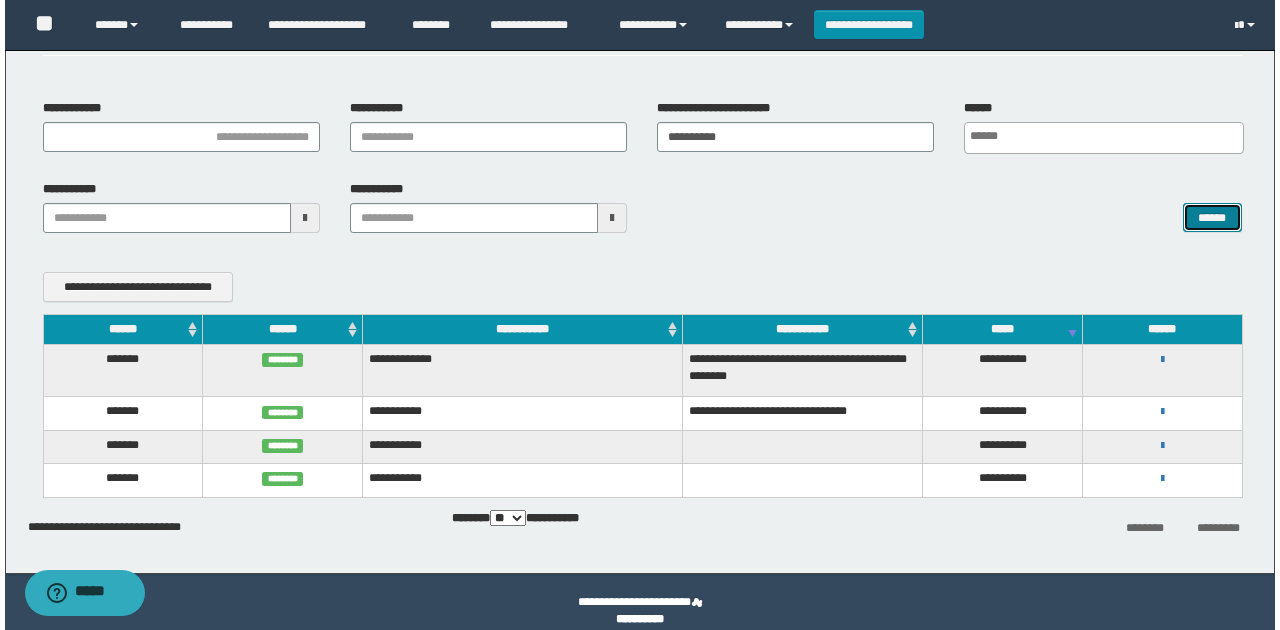 scroll, scrollTop: 132, scrollLeft: 0, axis: vertical 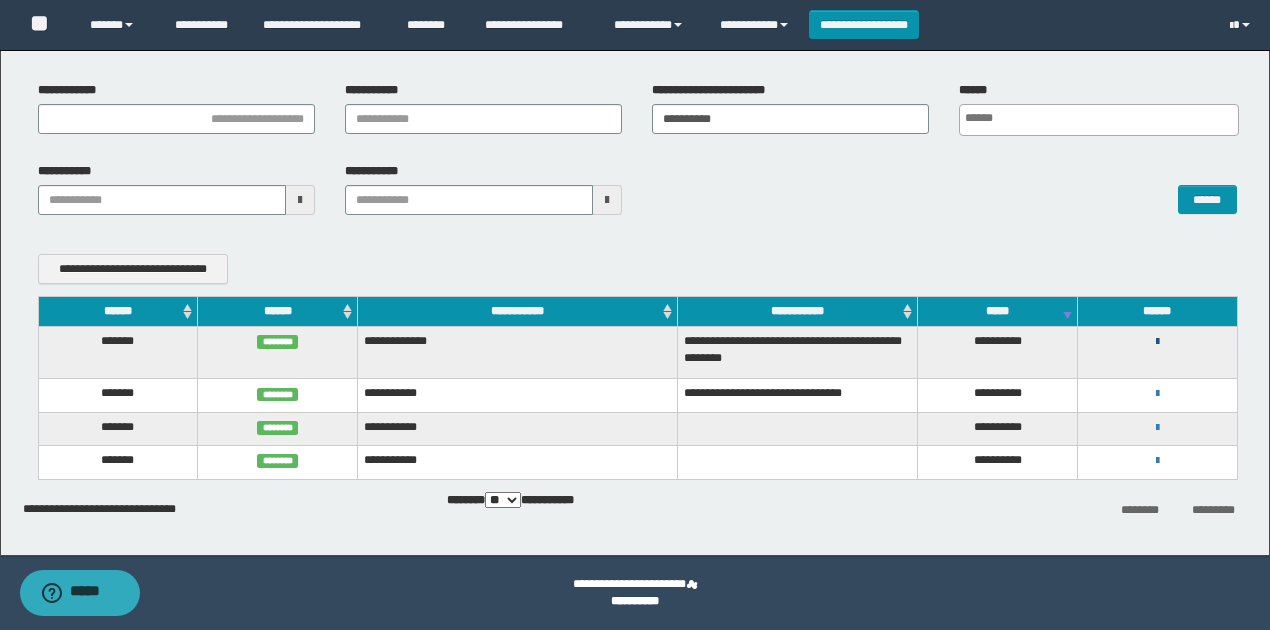 click at bounding box center [1157, 342] 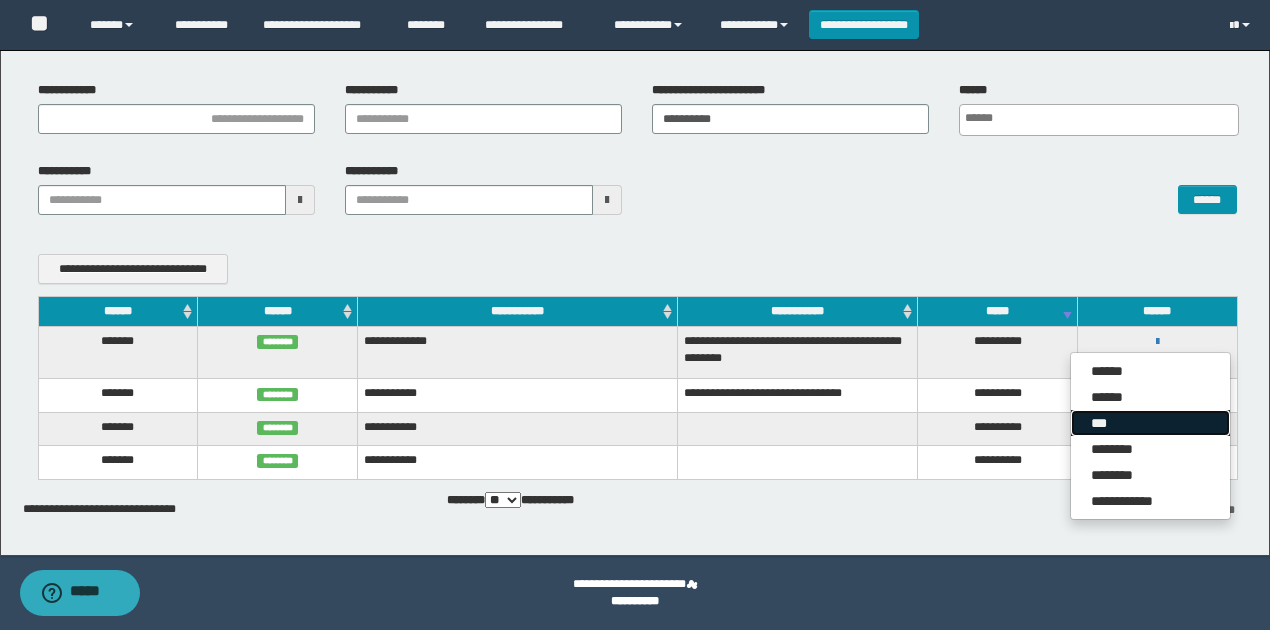 click on "***" at bounding box center (1150, 423) 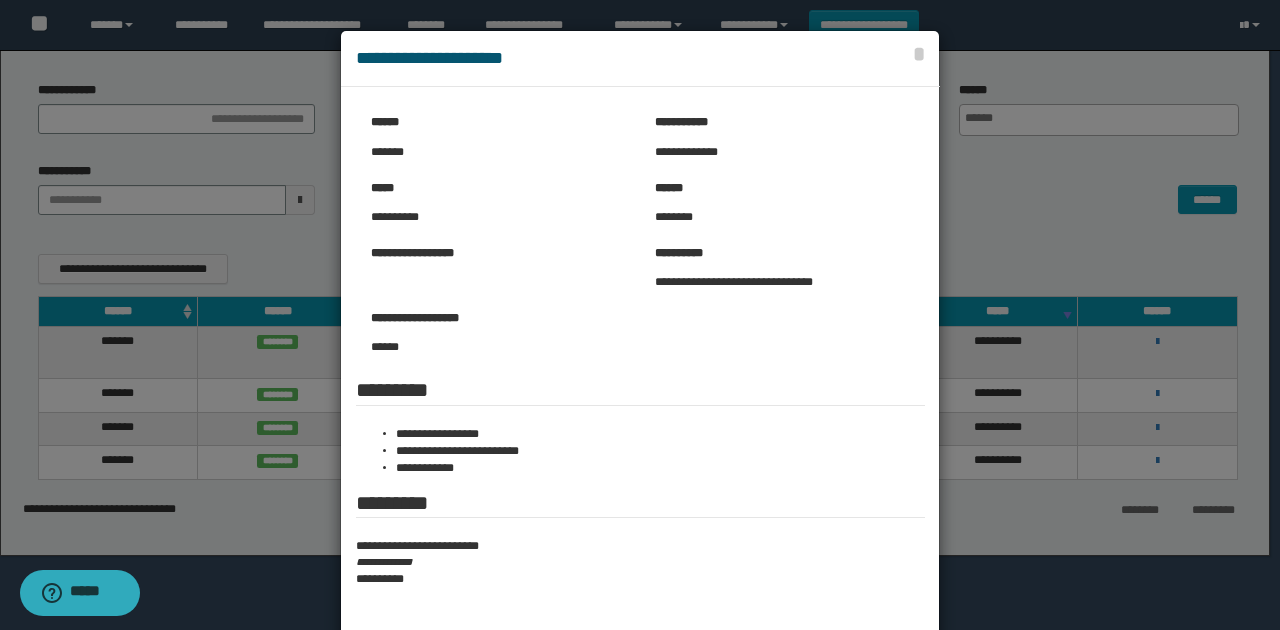 click at bounding box center [640, 412] 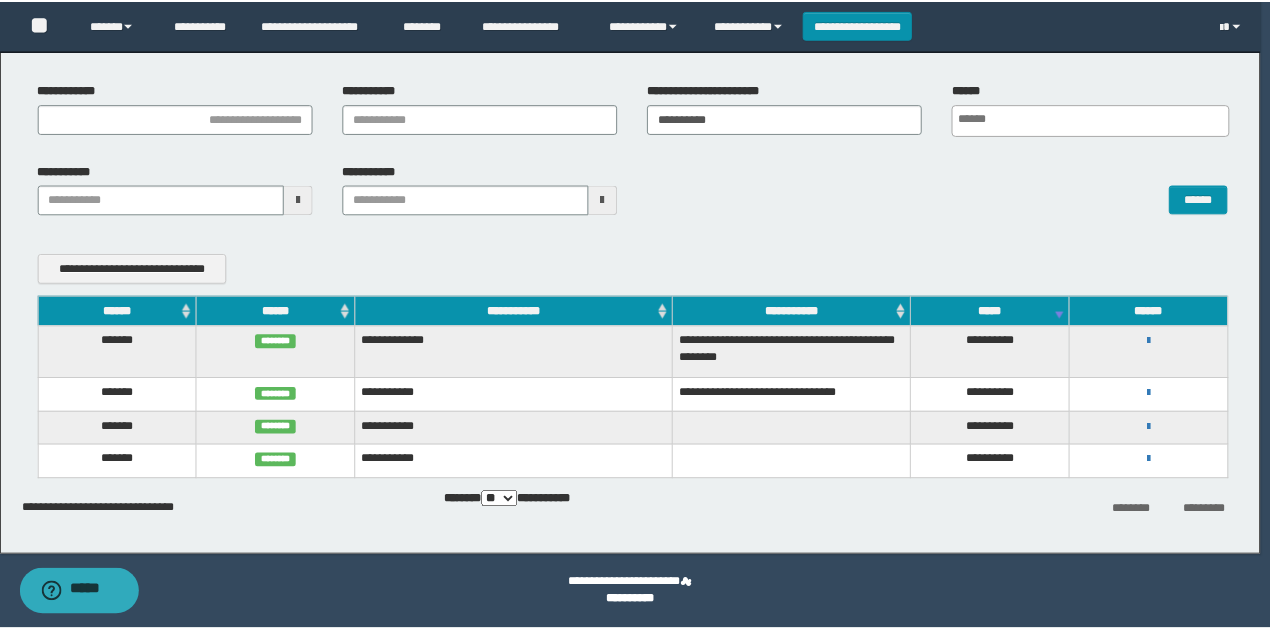 scroll, scrollTop: 114, scrollLeft: 0, axis: vertical 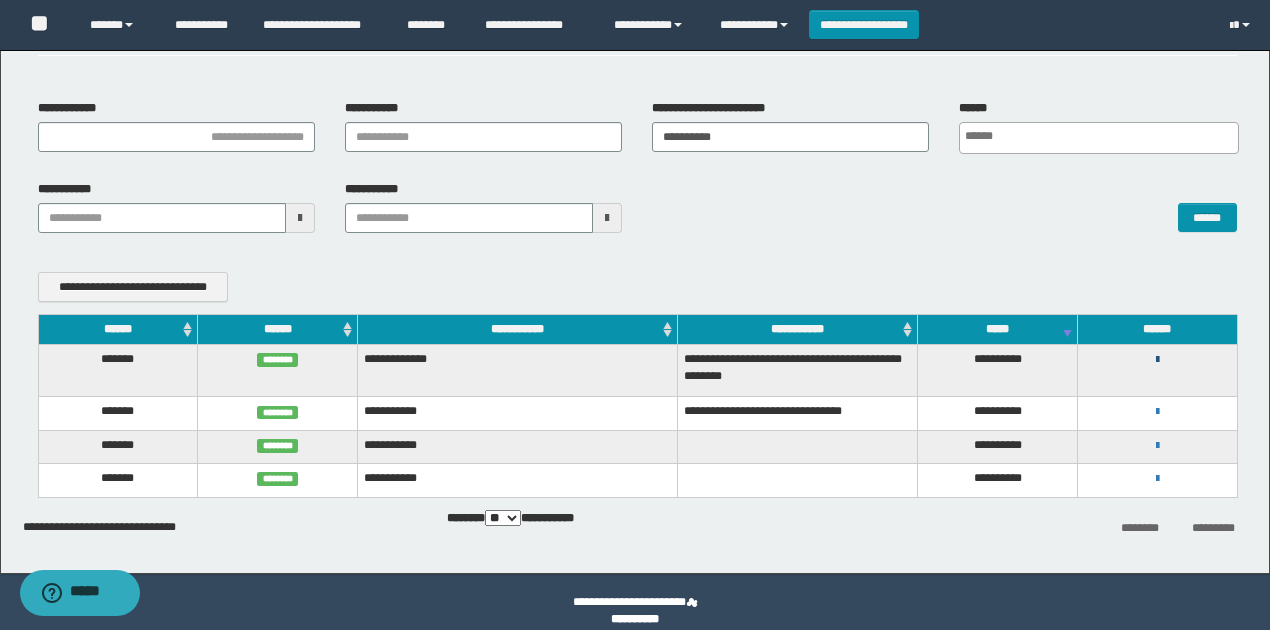 click at bounding box center [1157, 360] 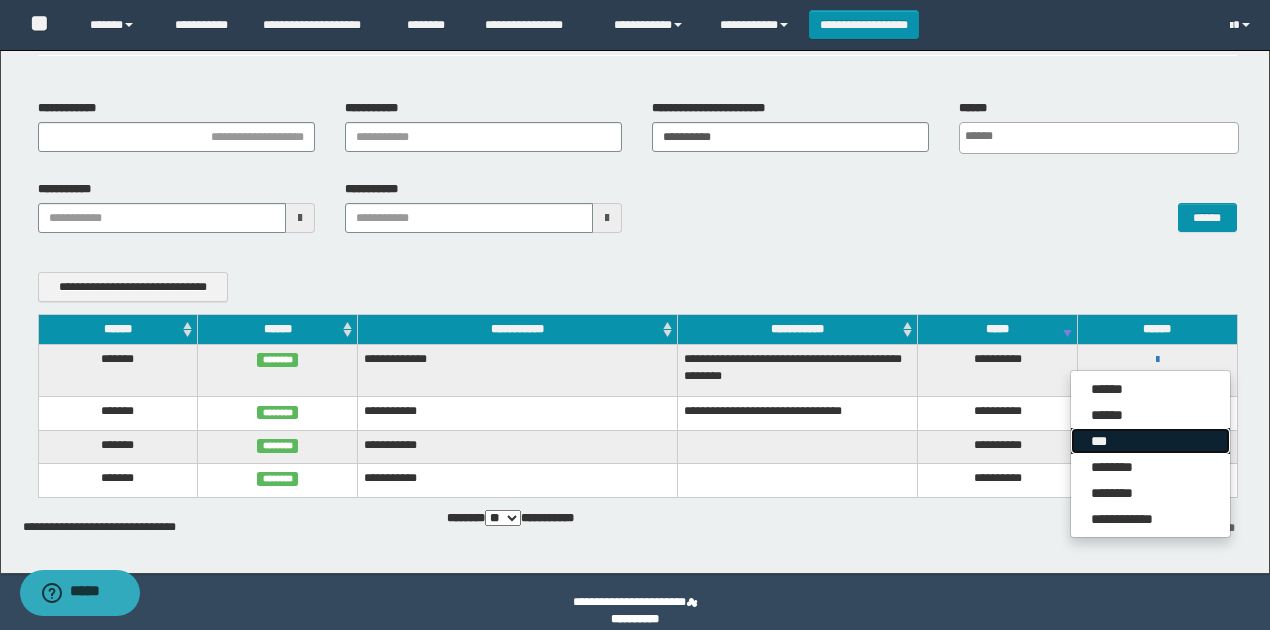 click on "***" at bounding box center (1150, 441) 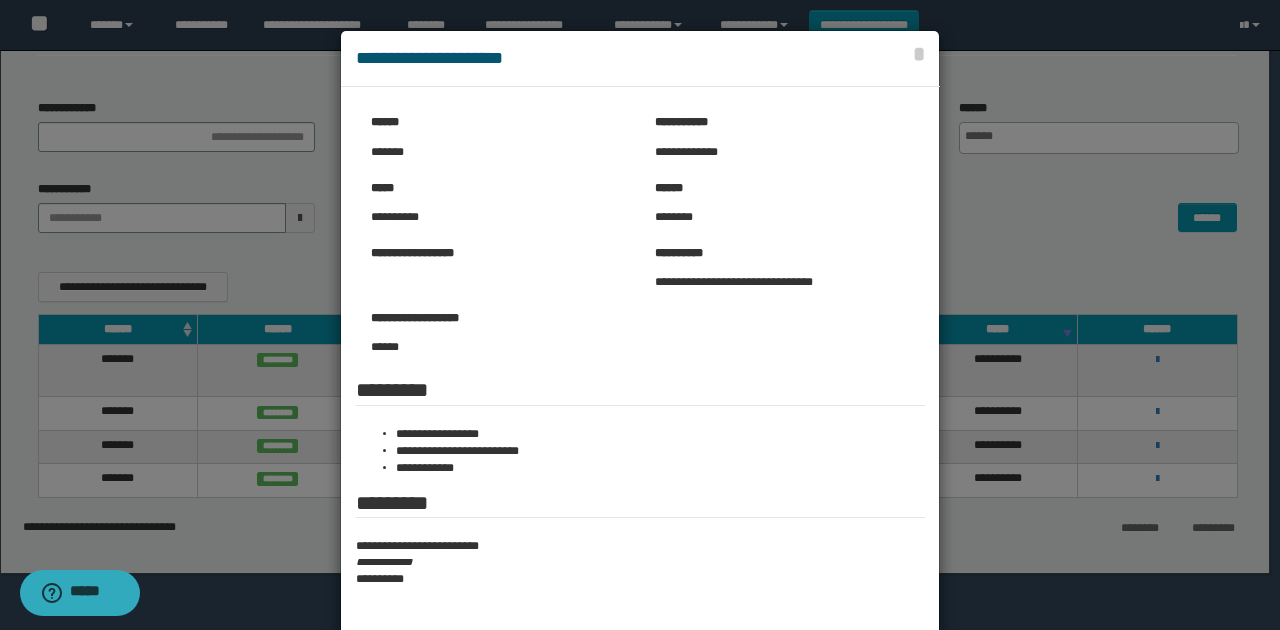 drag, startPoint x: 1024, startPoint y: 287, endPoint x: 498, endPoint y: 108, distance: 555.62305 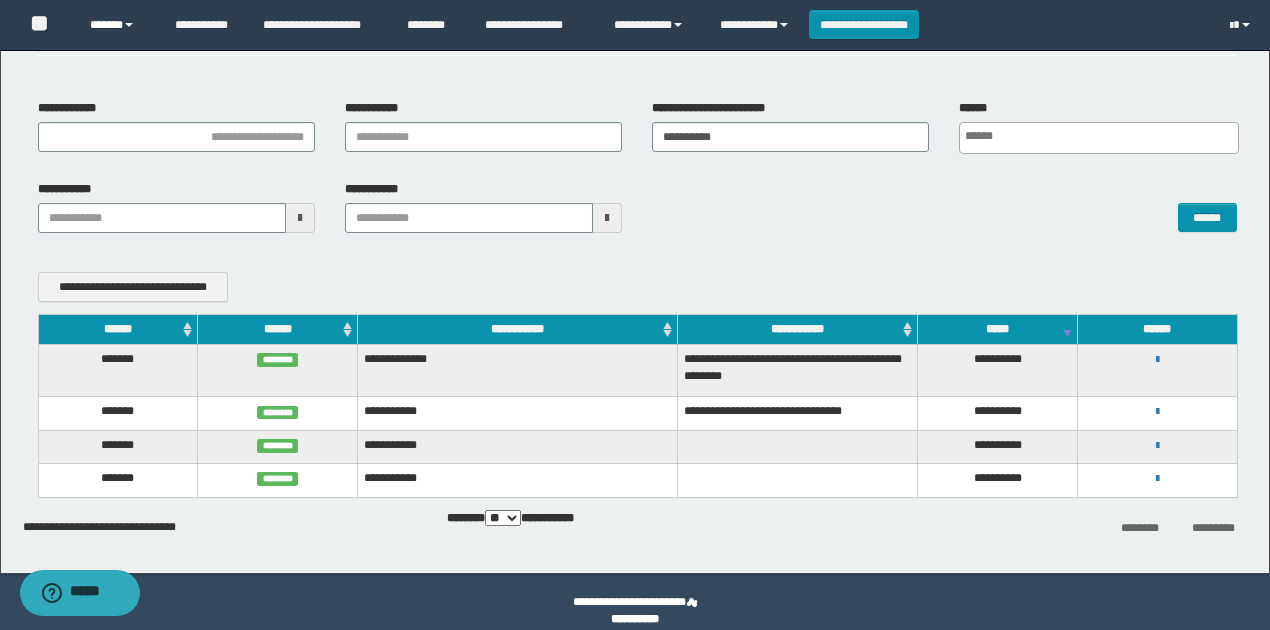 click on "******" at bounding box center (117, 25) 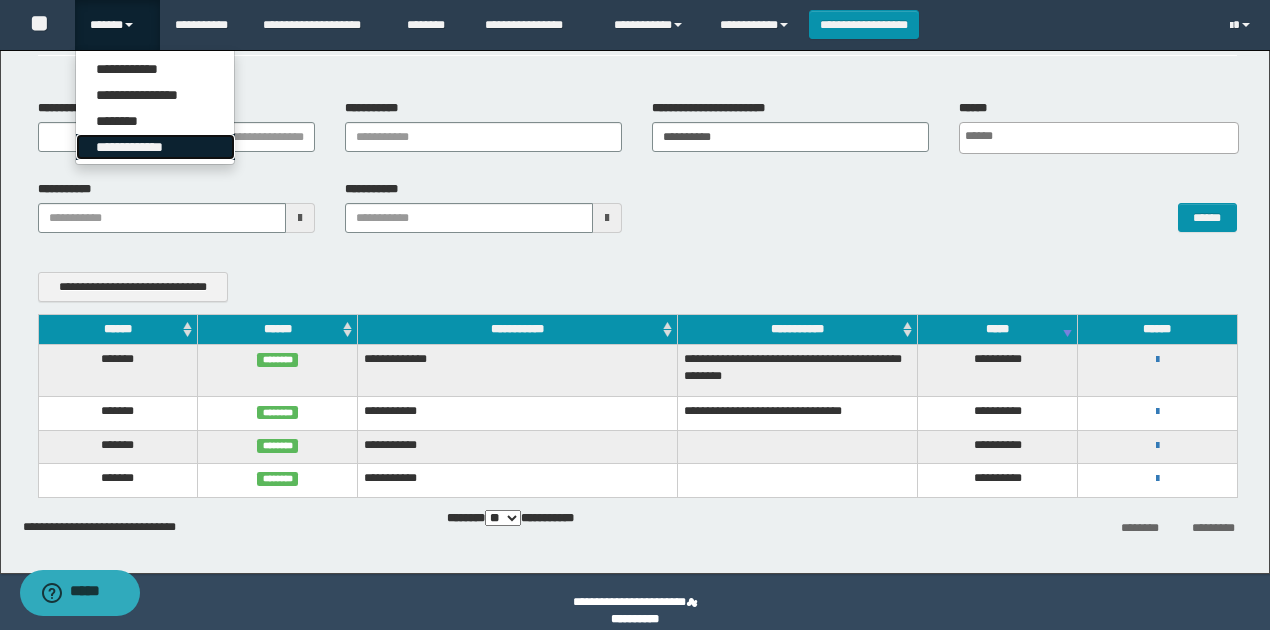 click on "**********" at bounding box center [155, 147] 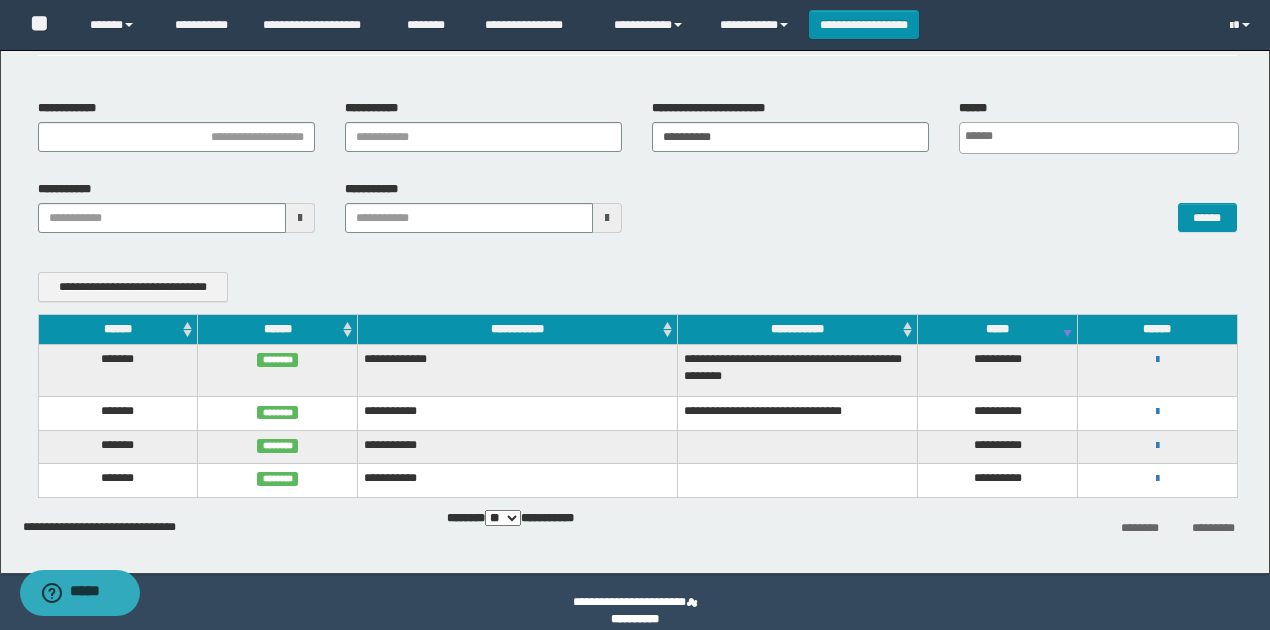 type 